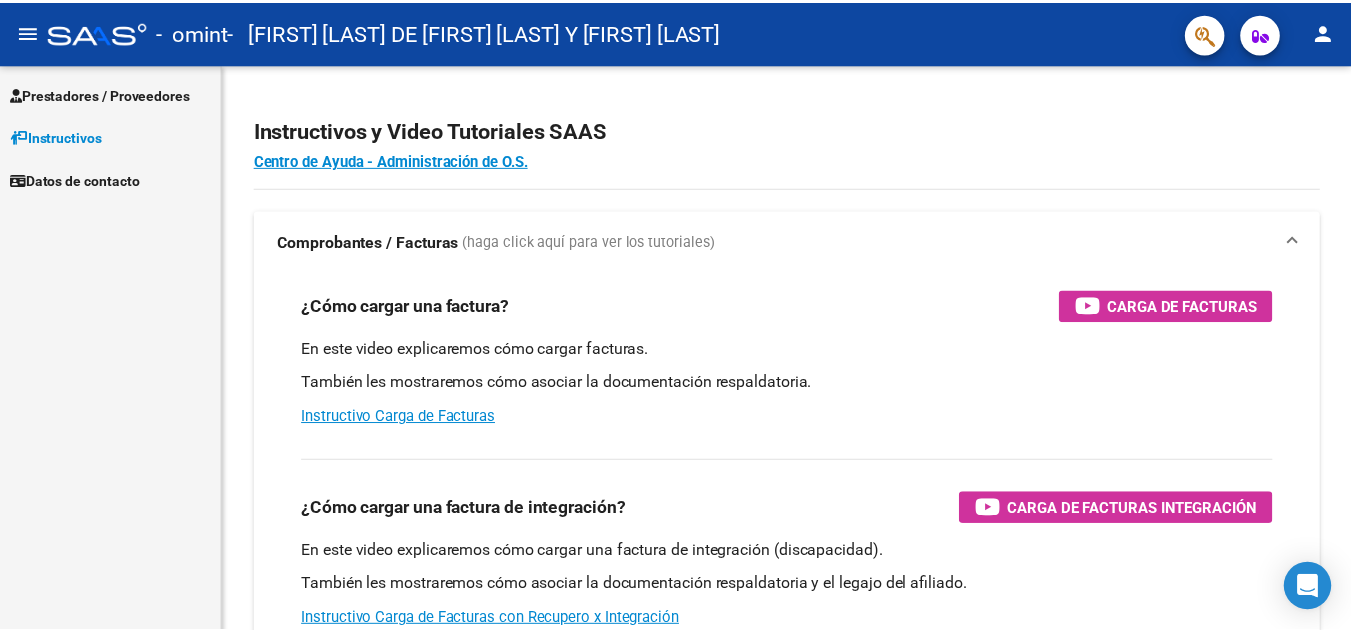 scroll, scrollTop: 0, scrollLeft: 0, axis: both 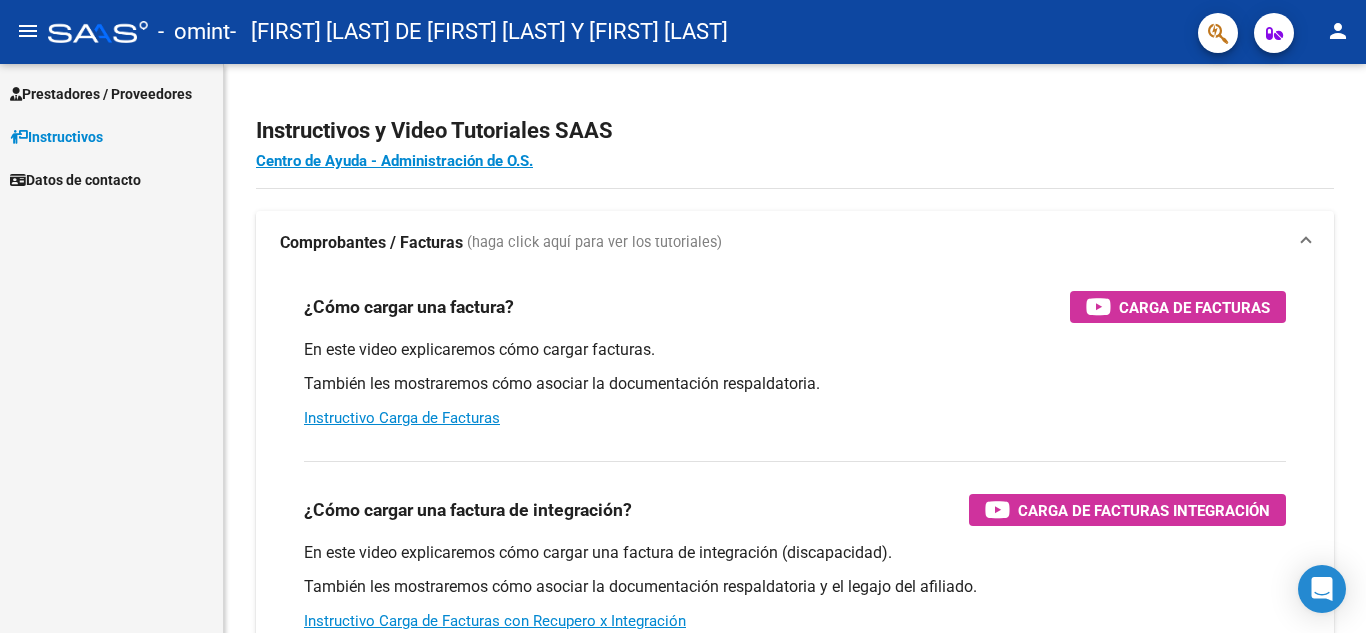 click on "person" 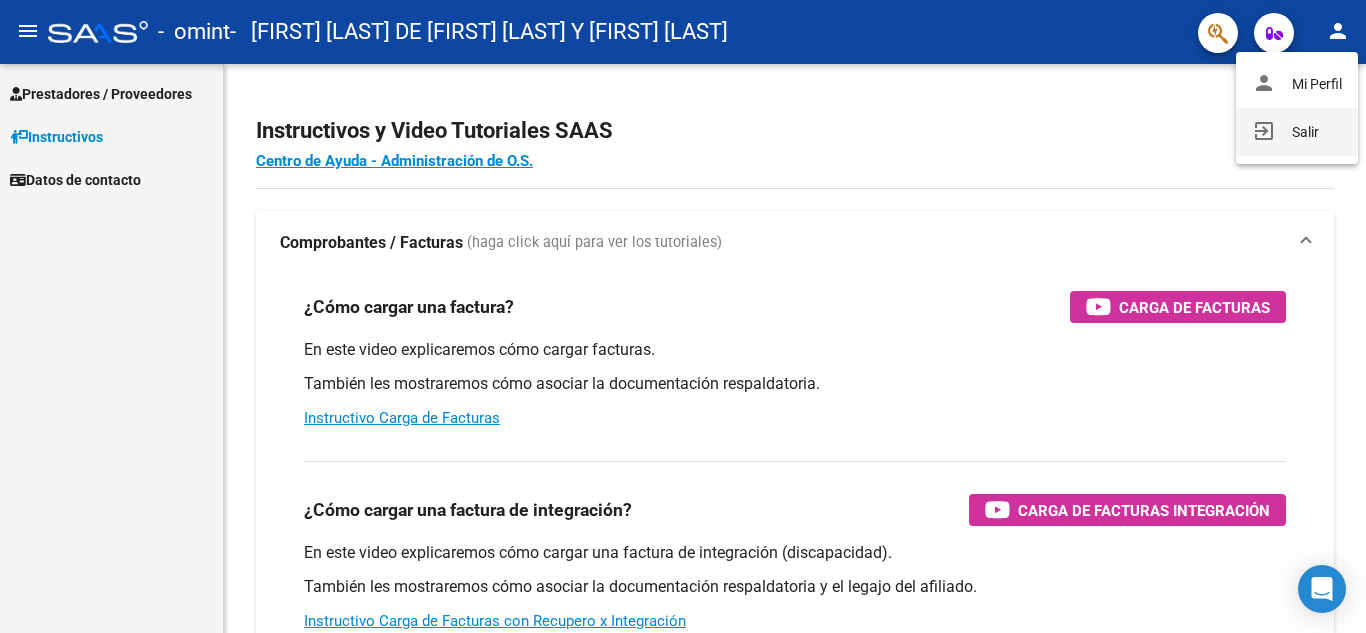click on "exit_to_app  Salir" at bounding box center [1297, 132] 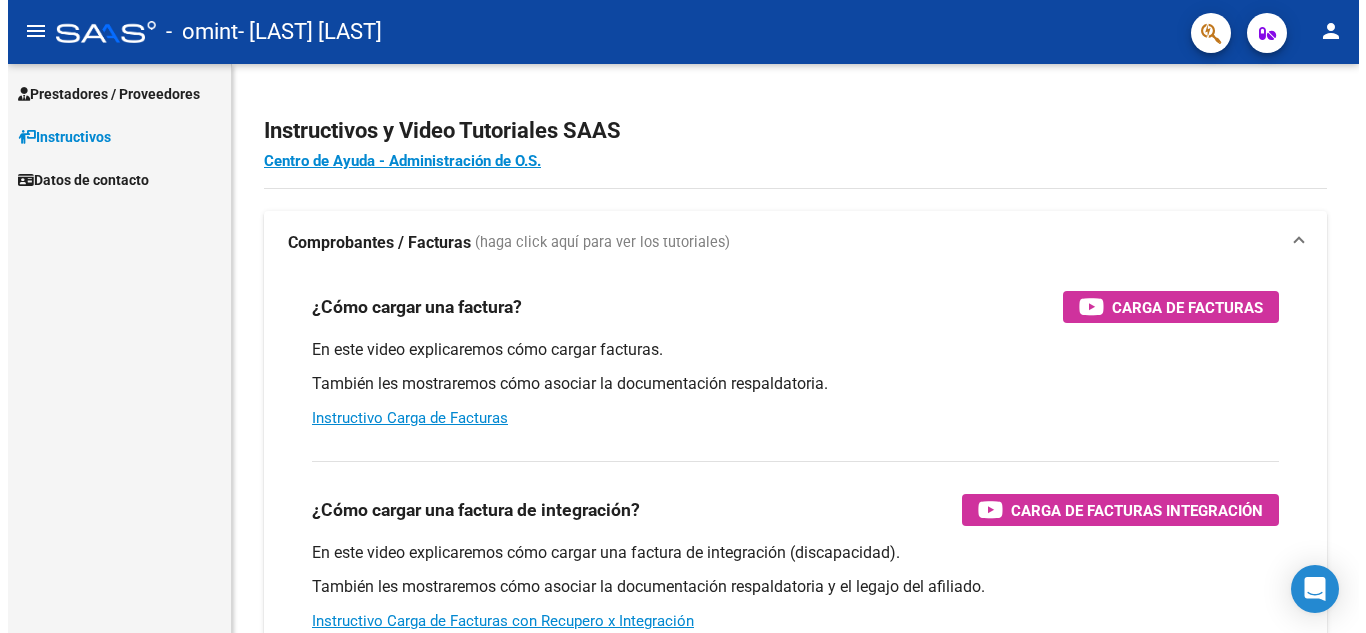 scroll, scrollTop: 0, scrollLeft: 0, axis: both 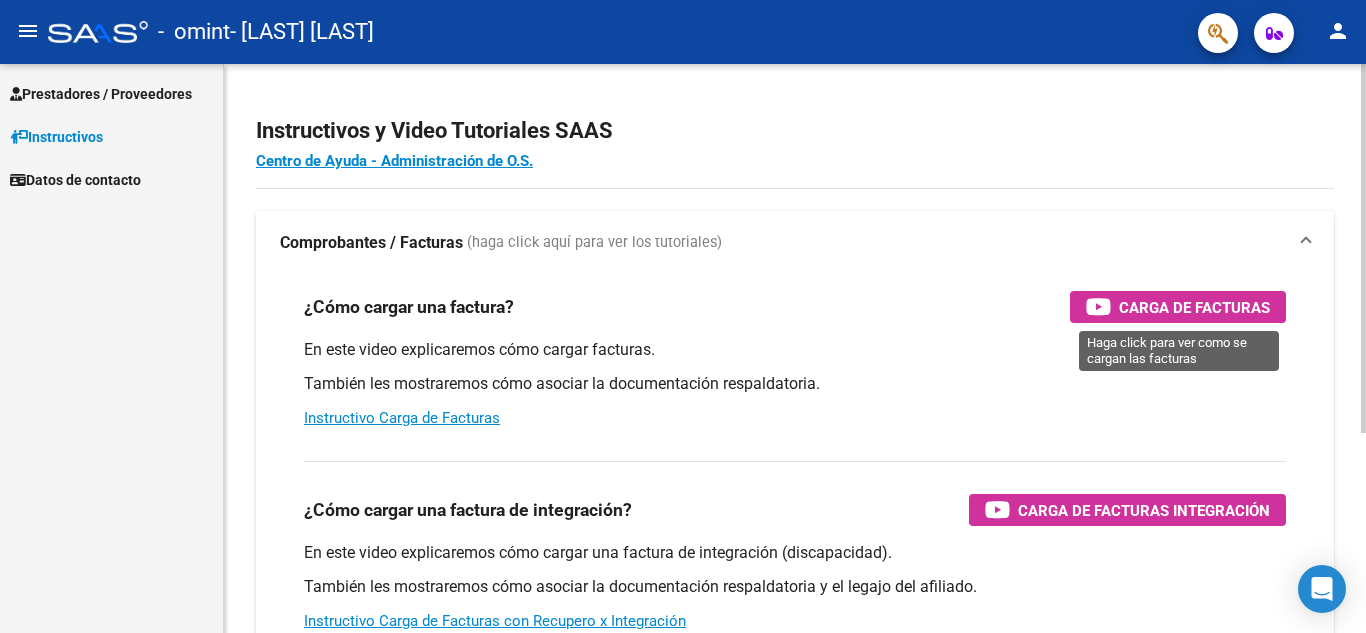 click on "Carga de Facturas" at bounding box center (1194, 307) 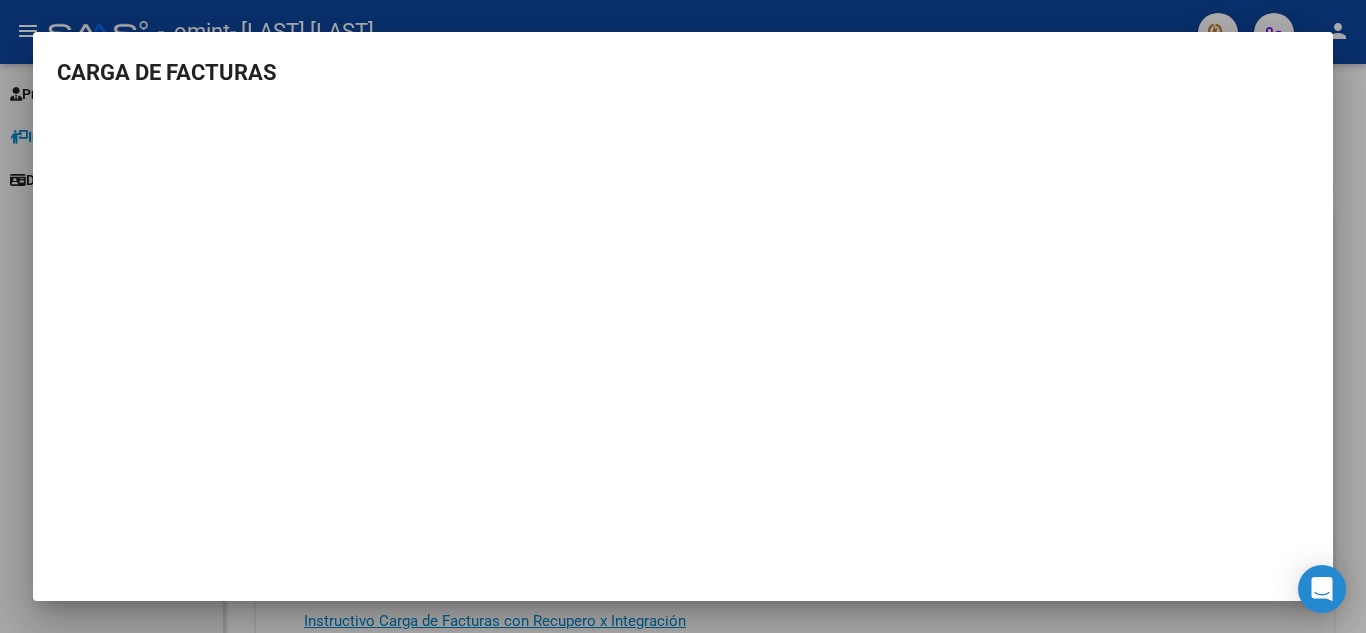 click on "CARGA DE FACTURAS" at bounding box center (683, 309) 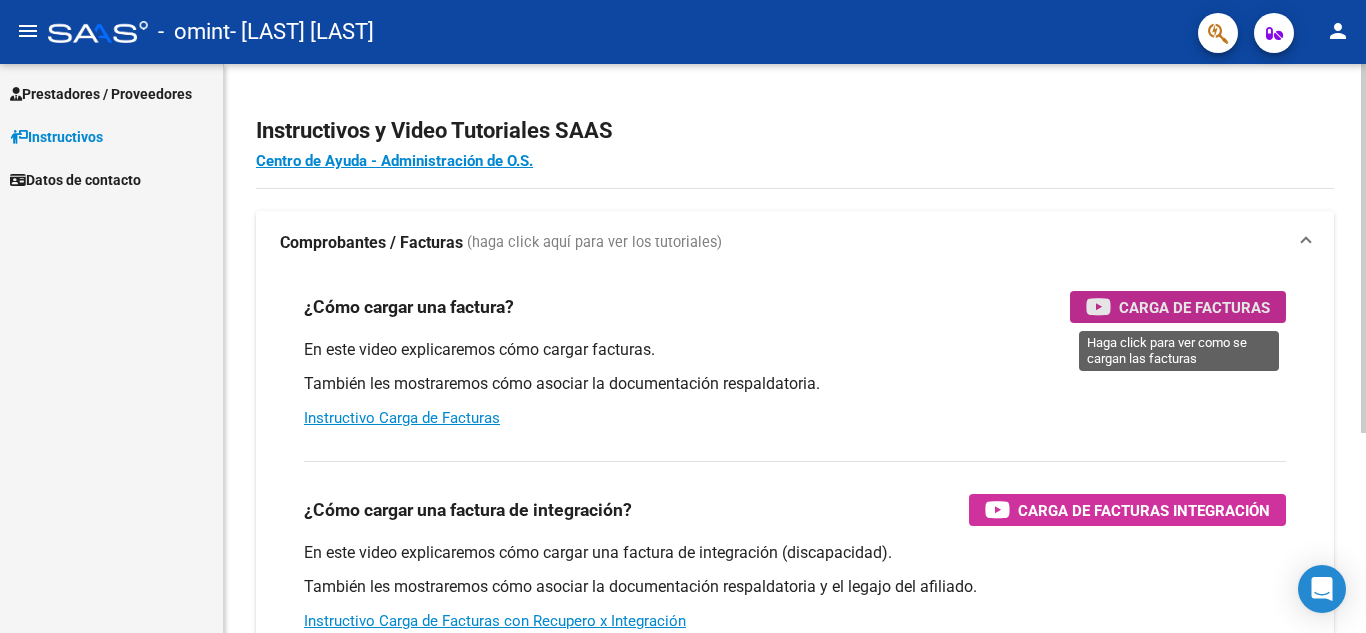 click on "Carga de Facturas" at bounding box center (1194, 307) 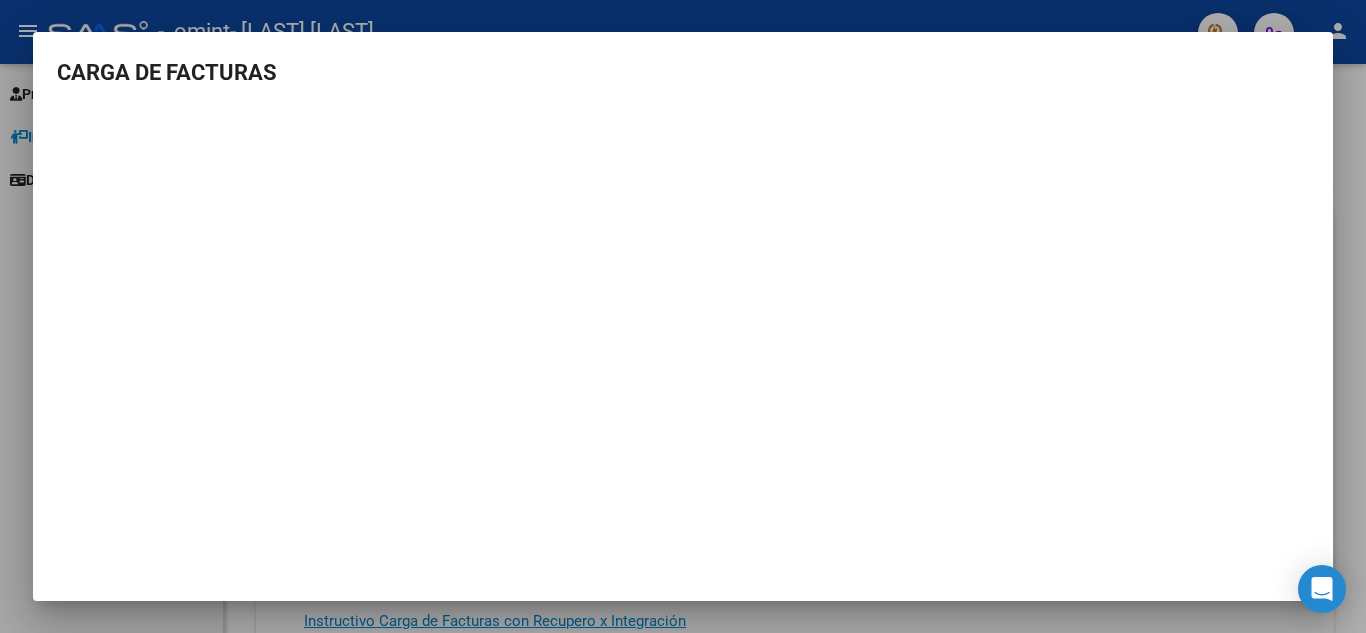 click at bounding box center (683, 316) 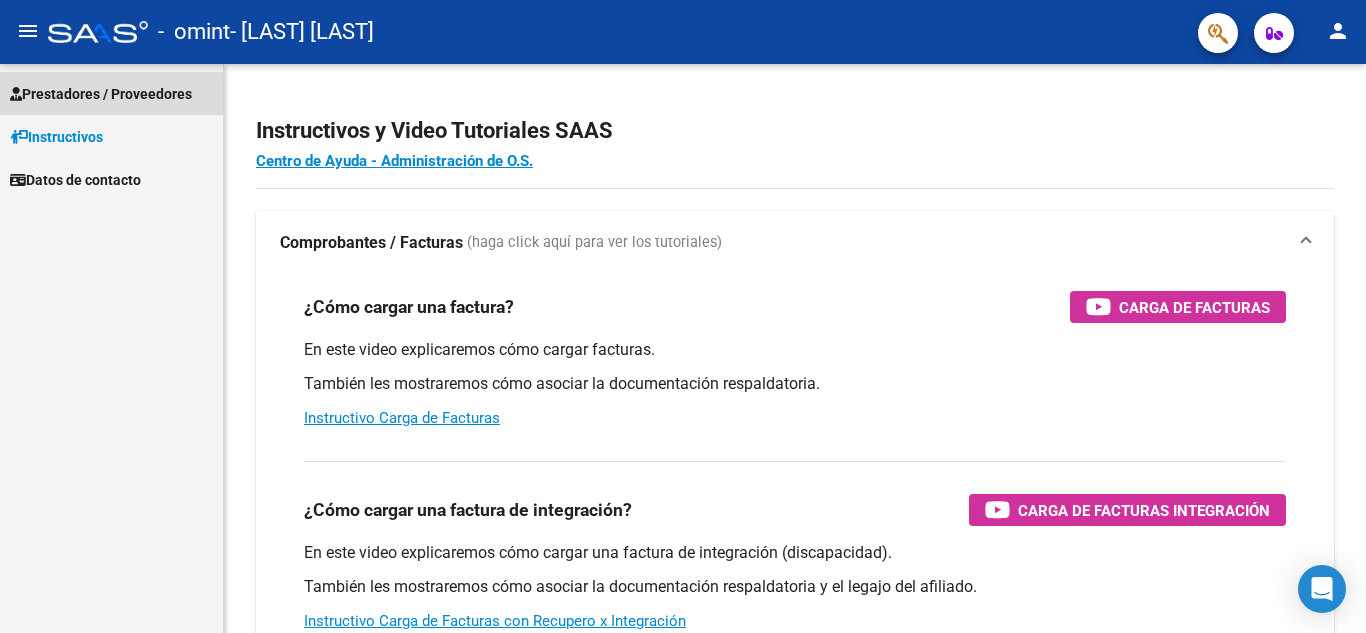 click on "Prestadores / Proveedores" at bounding box center (101, 94) 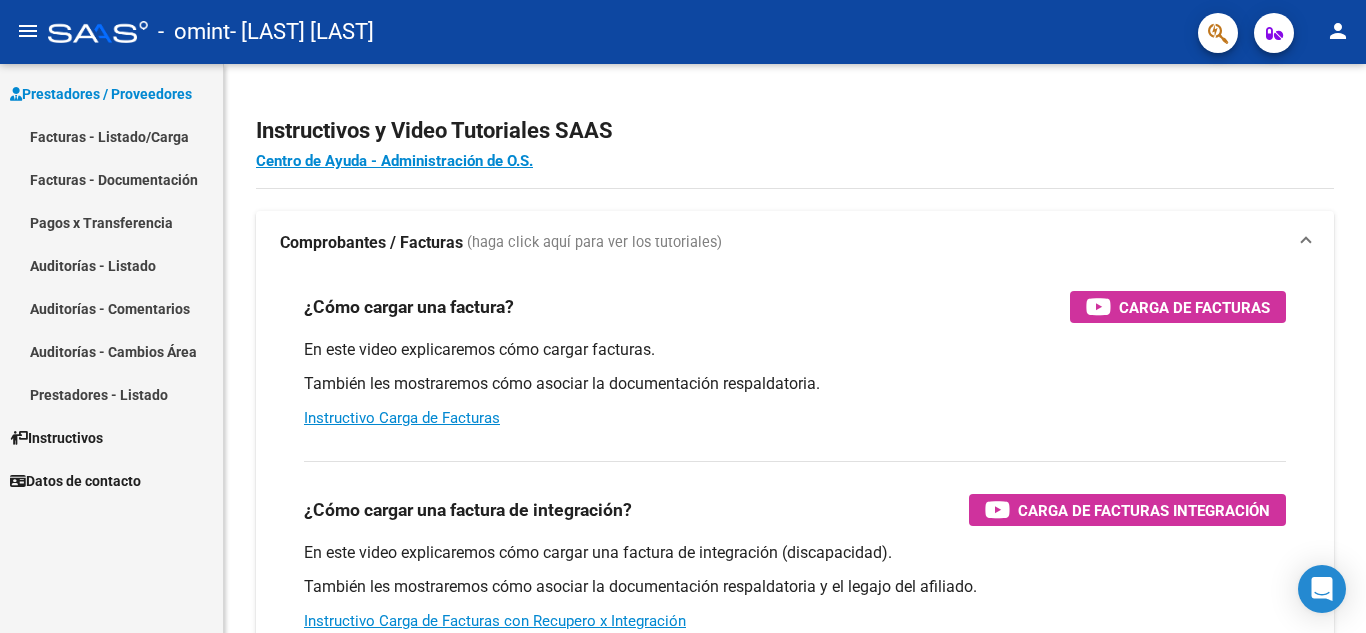 click on "Facturas - Listado/Carga" at bounding box center [111, 136] 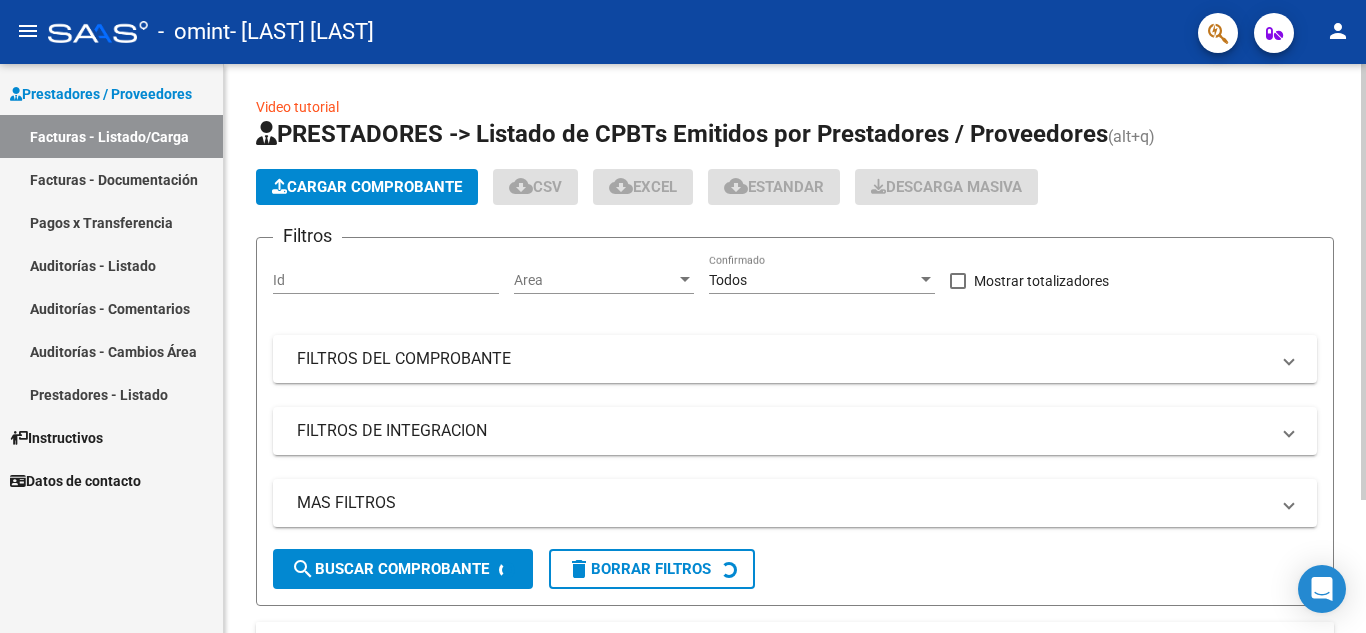 click on "Cargar Comprobante" 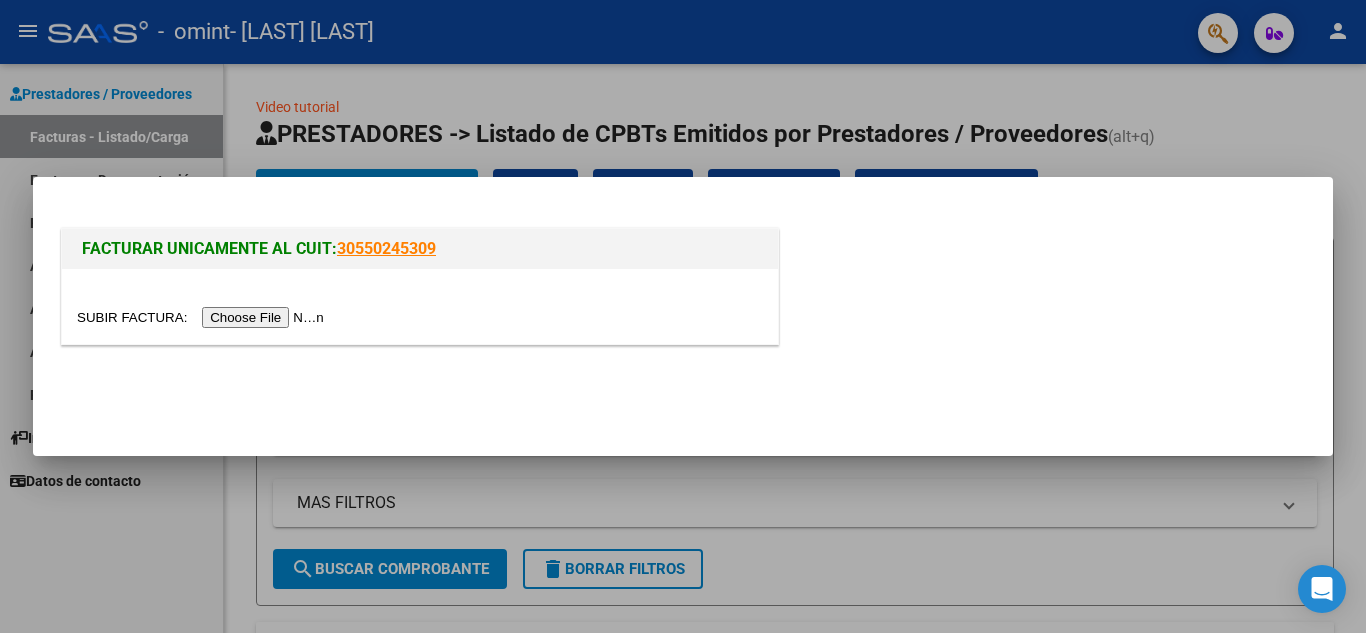 click at bounding box center [203, 317] 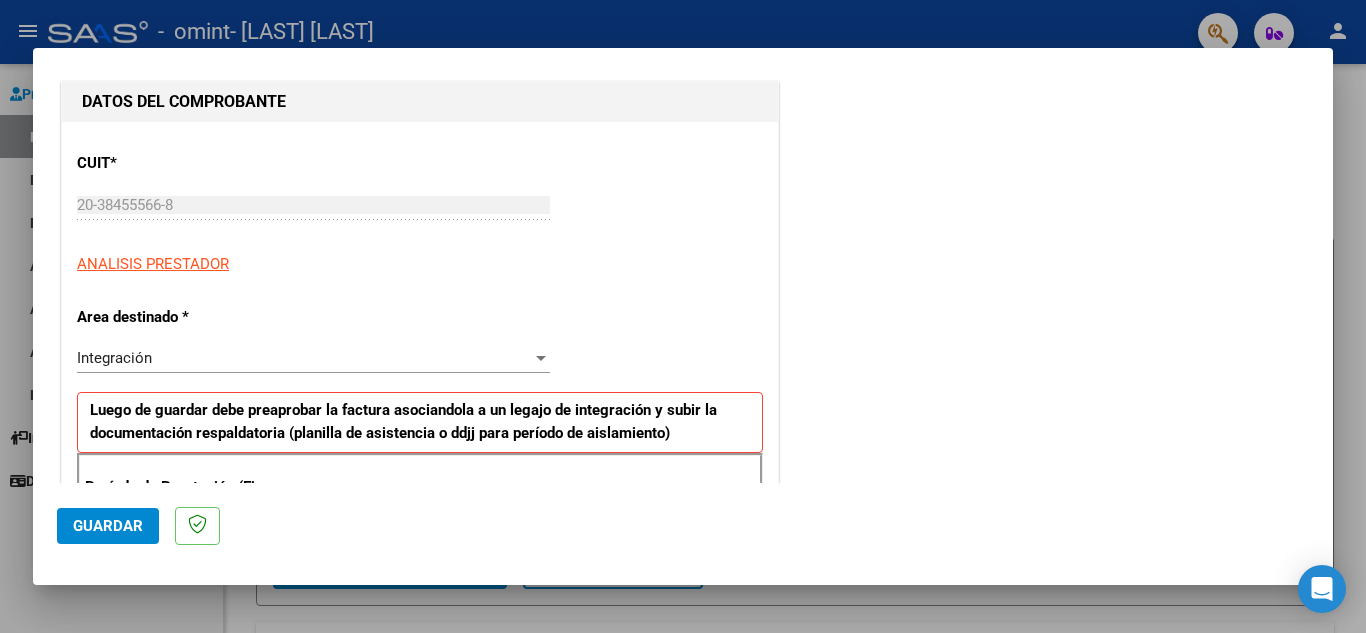 scroll, scrollTop: 300, scrollLeft: 0, axis: vertical 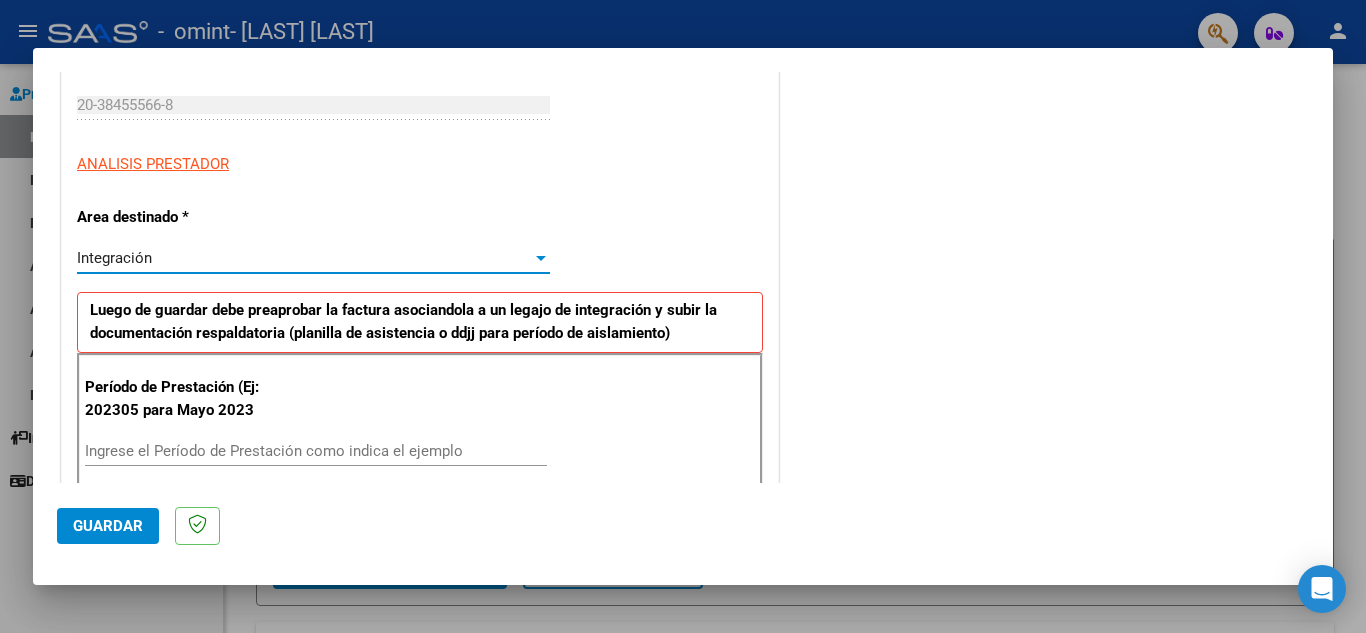 click on "Integración" at bounding box center (304, 258) 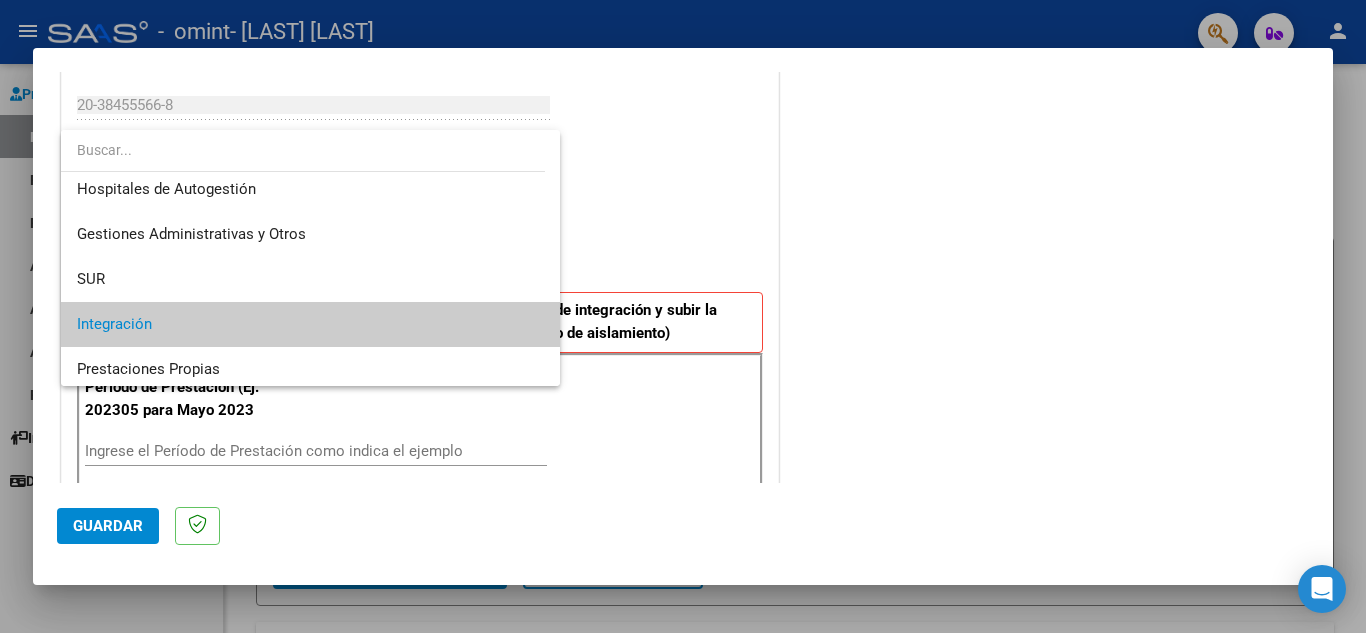 scroll, scrollTop: 0, scrollLeft: 0, axis: both 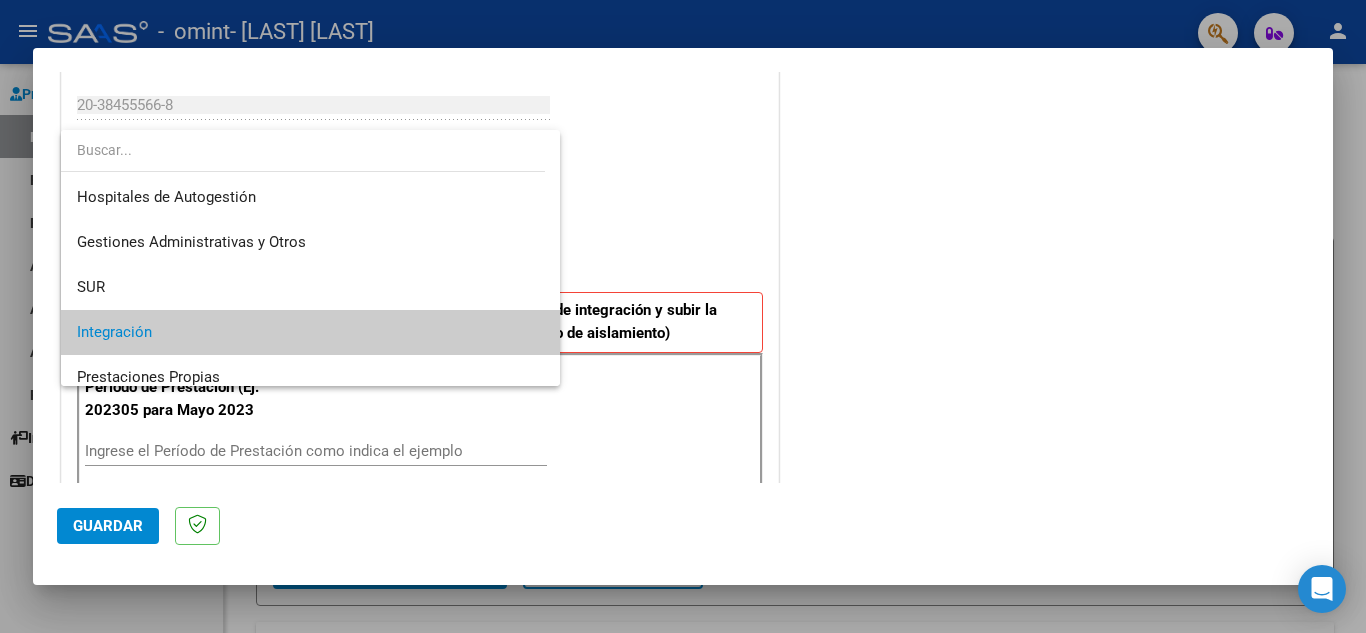click at bounding box center [683, 316] 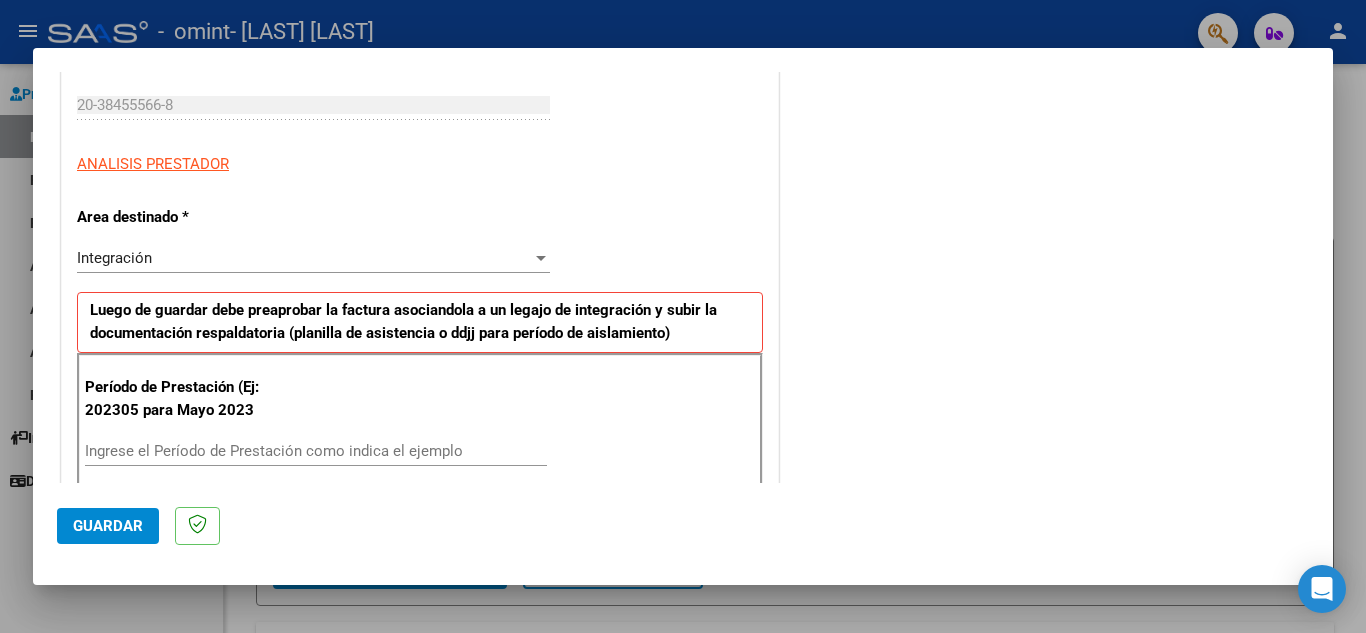 click on "Integración" at bounding box center [304, 258] 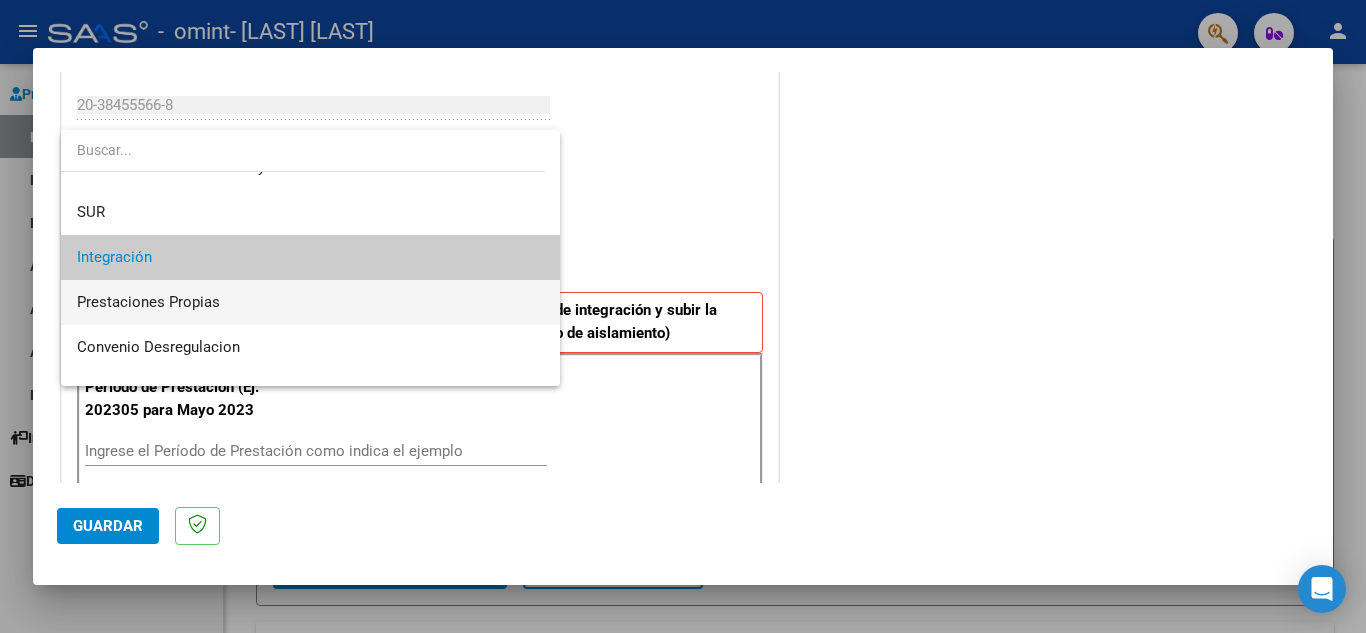 scroll, scrollTop: 0, scrollLeft: 0, axis: both 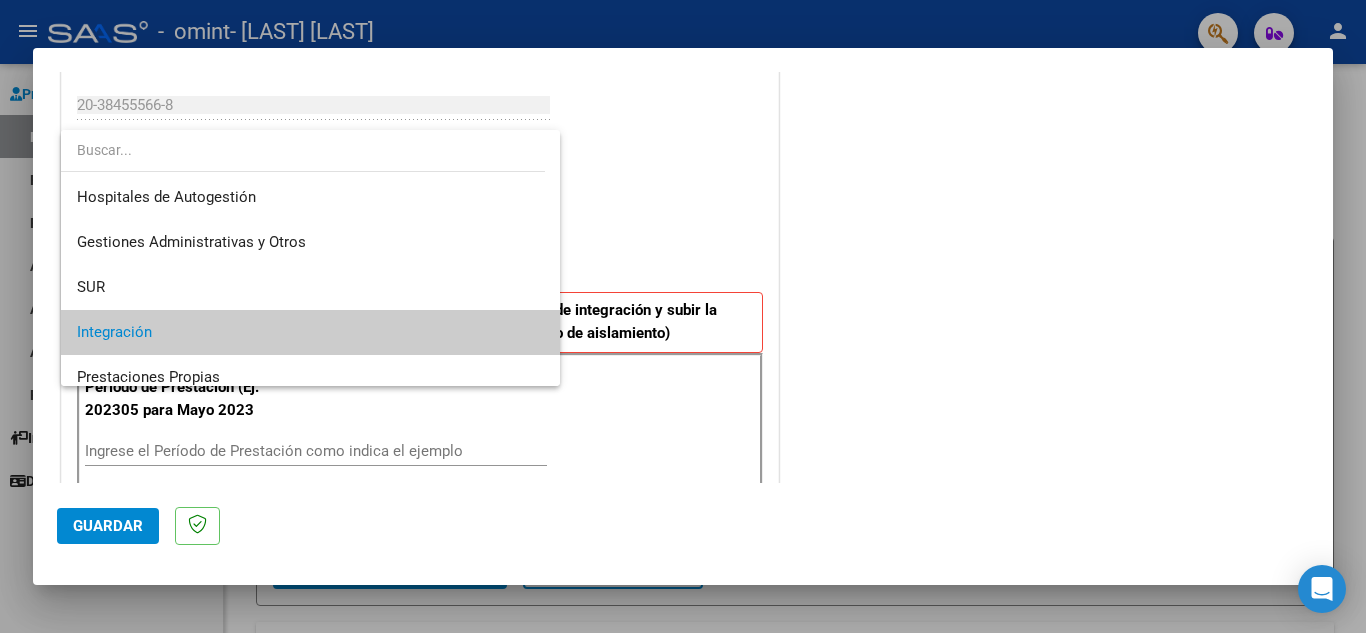 click at bounding box center (683, 316) 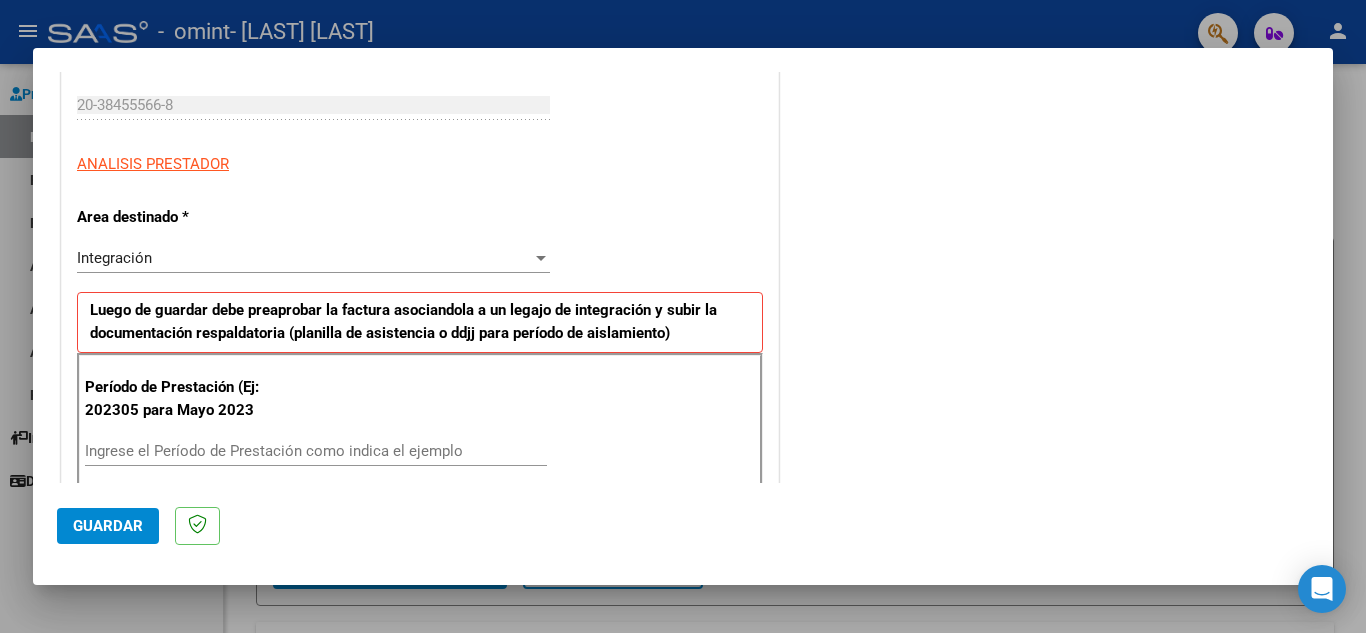 click on "Integración" at bounding box center (114, 258) 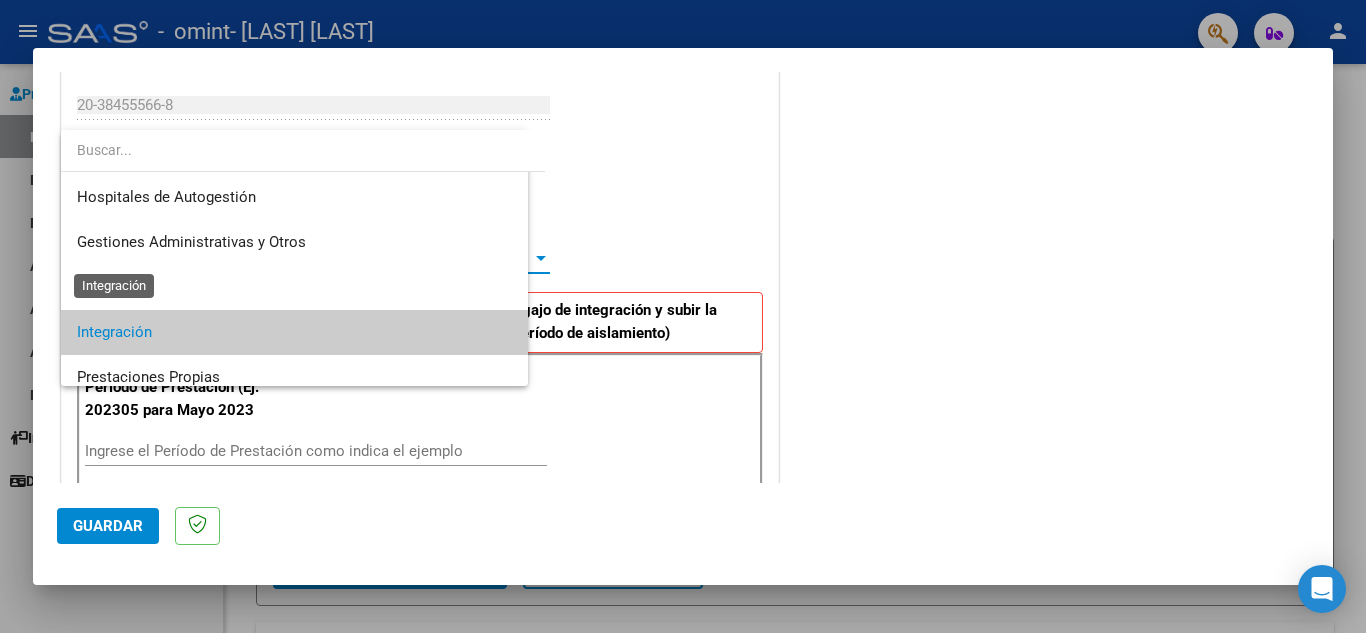 scroll, scrollTop: 75, scrollLeft: 0, axis: vertical 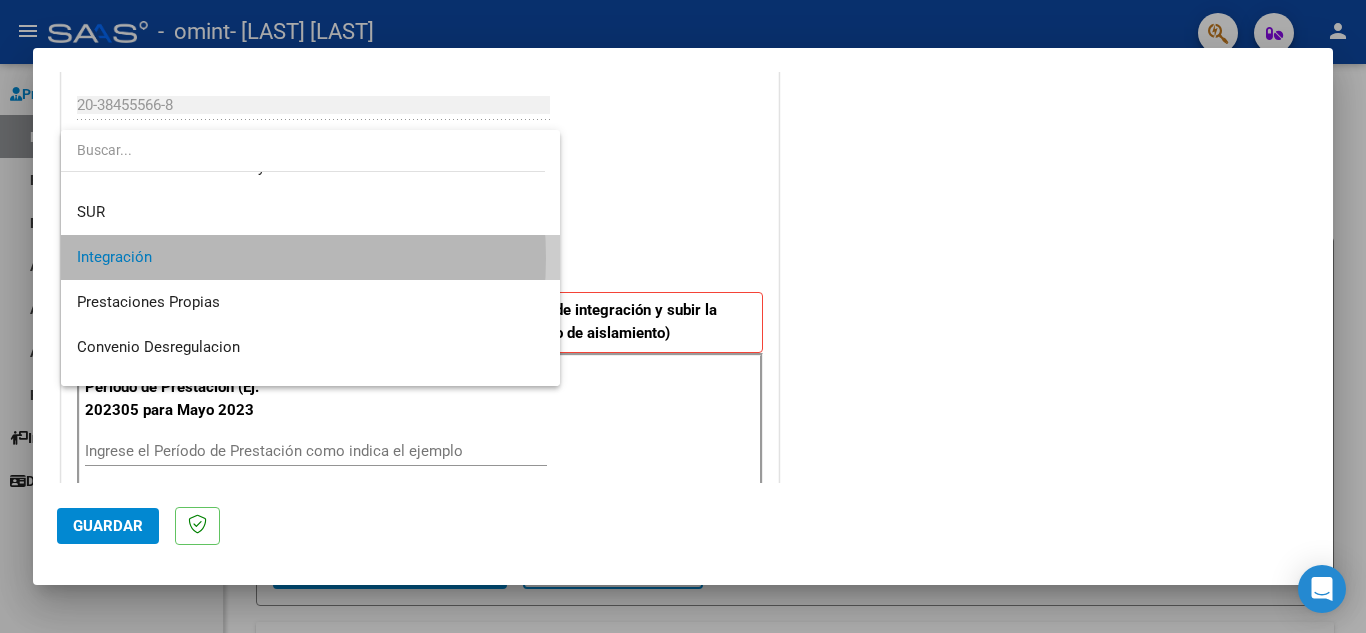 click on "Integración" at bounding box center [310, 257] 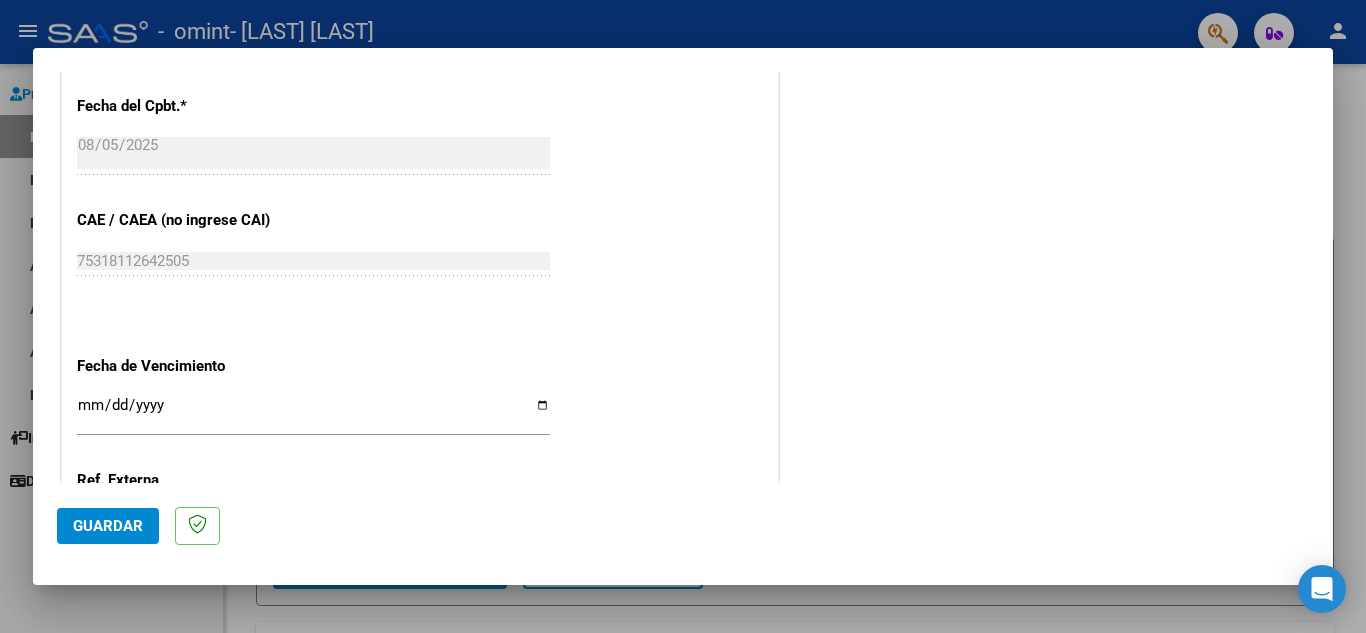 scroll, scrollTop: 1111, scrollLeft: 0, axis: vertical 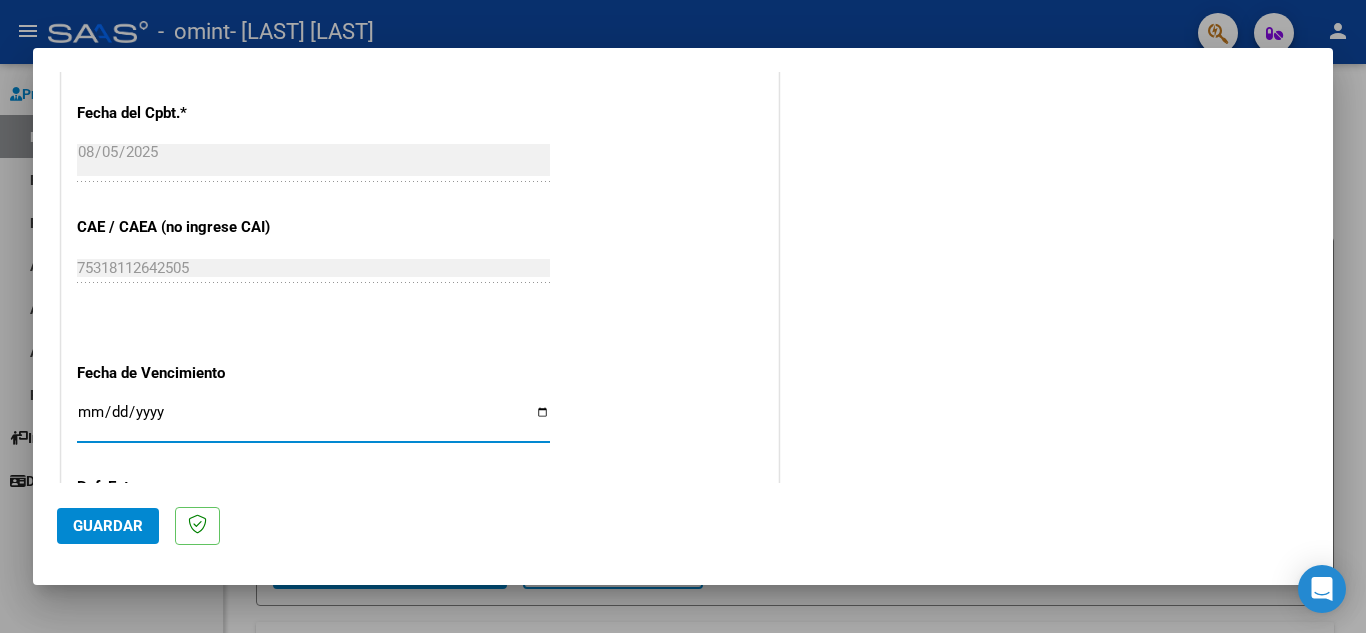 click on "Ingresar la fecha" at bounding box center [313, 420] 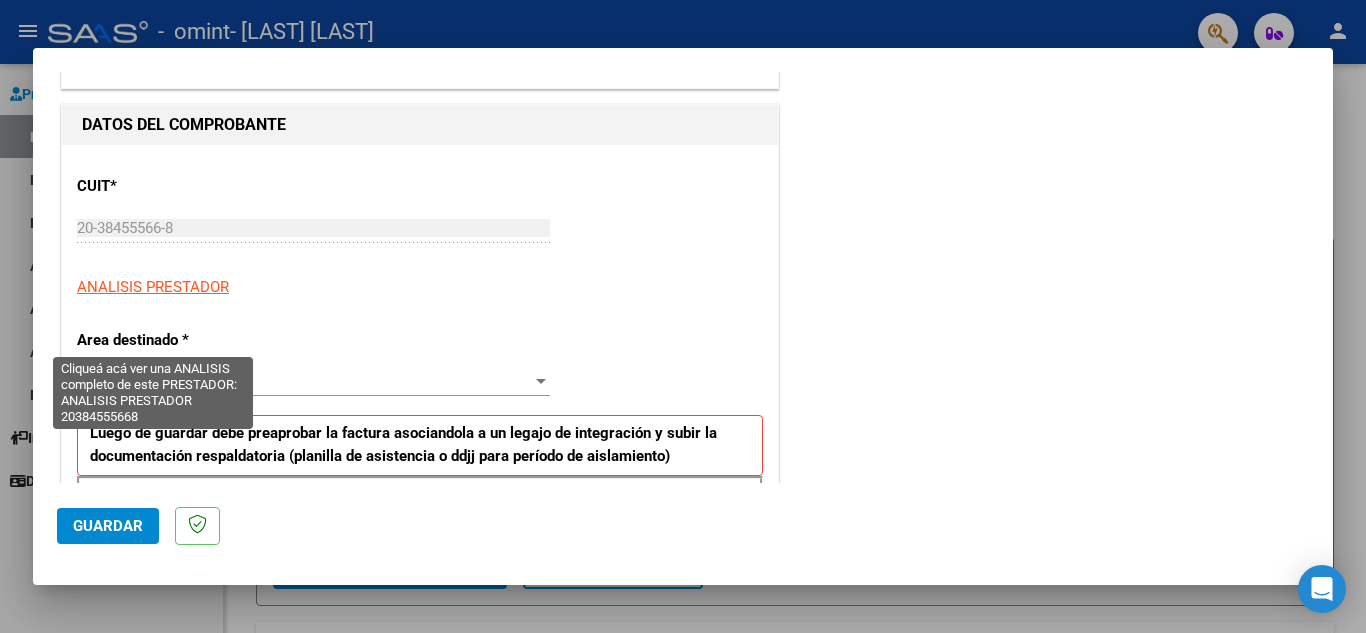 scroll, scrollTop: 211, scrollLeft: 0, axis: vertical 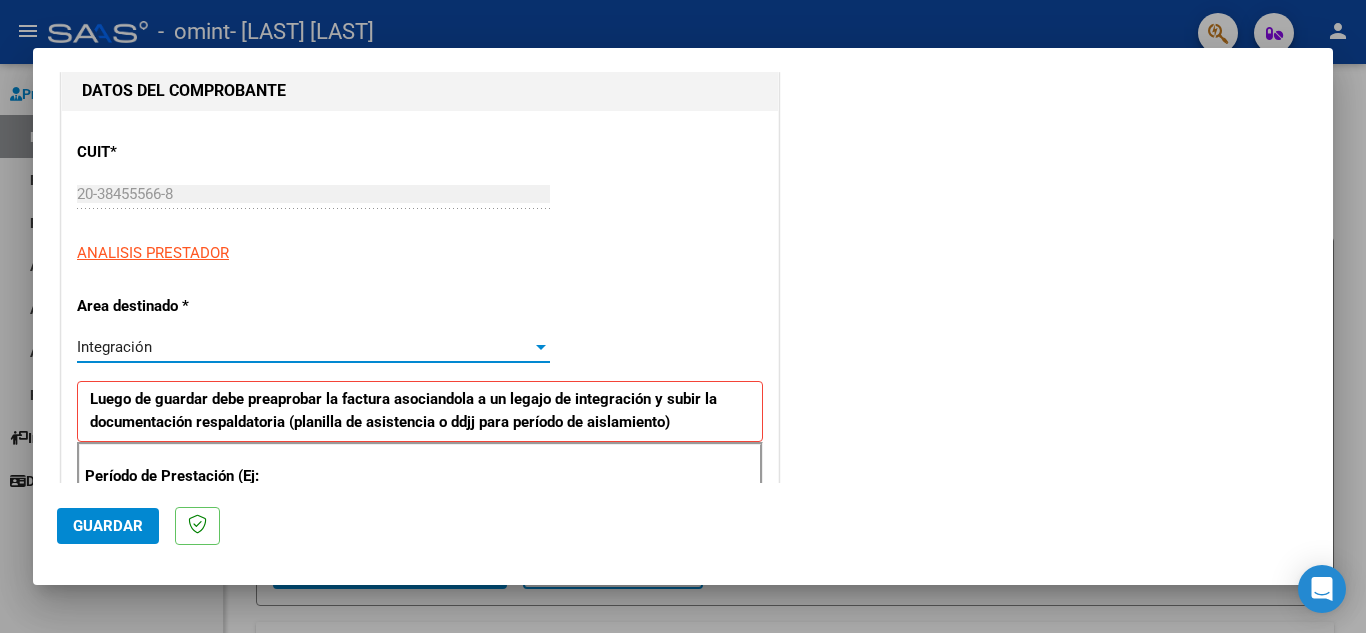 click on "Integración" at bounding box center (114, 347) 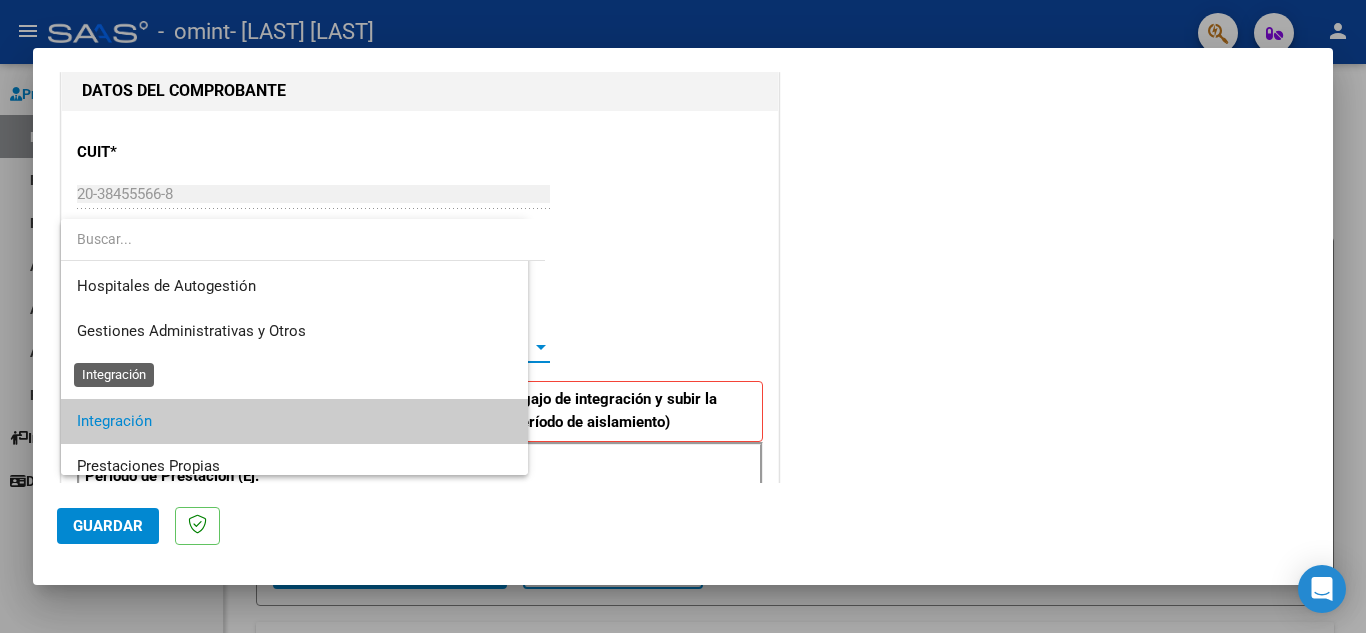 scroll, scrollTop: 75, scrollLeft: 0, axis: vertical 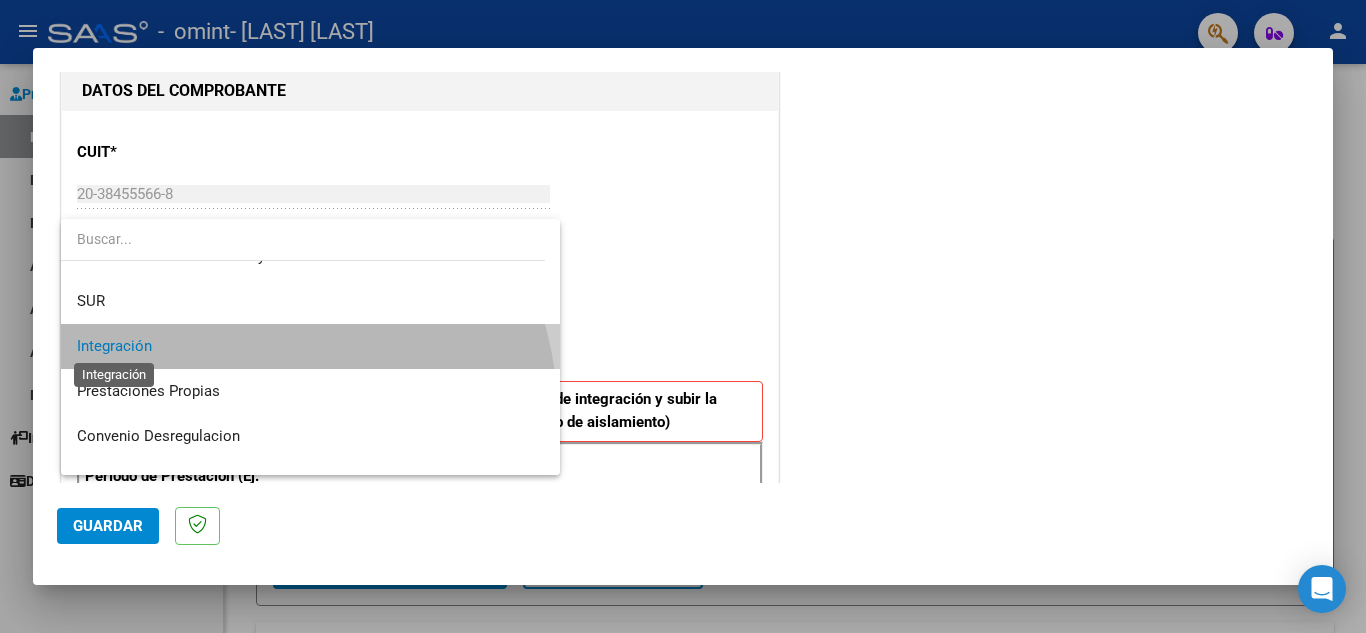 click on "Integración" at bounding box center [114, 346] 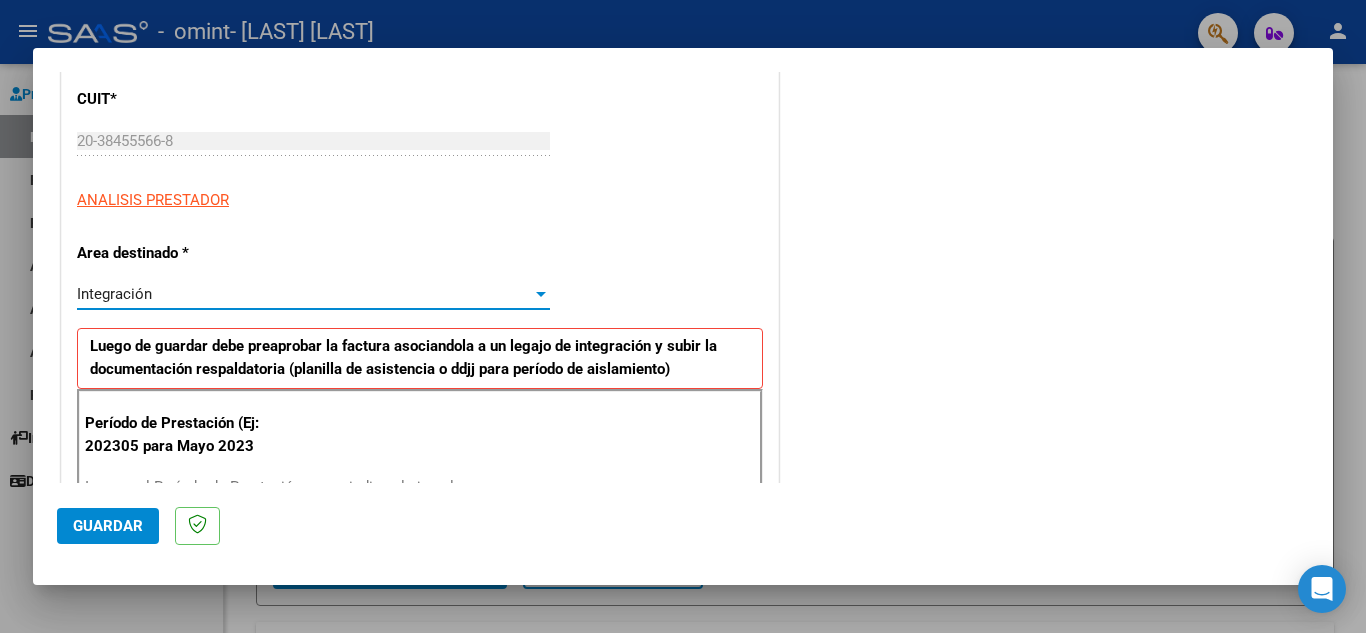 scroll, scrollTop: 311, scrollLeft: 0, axis: vertical 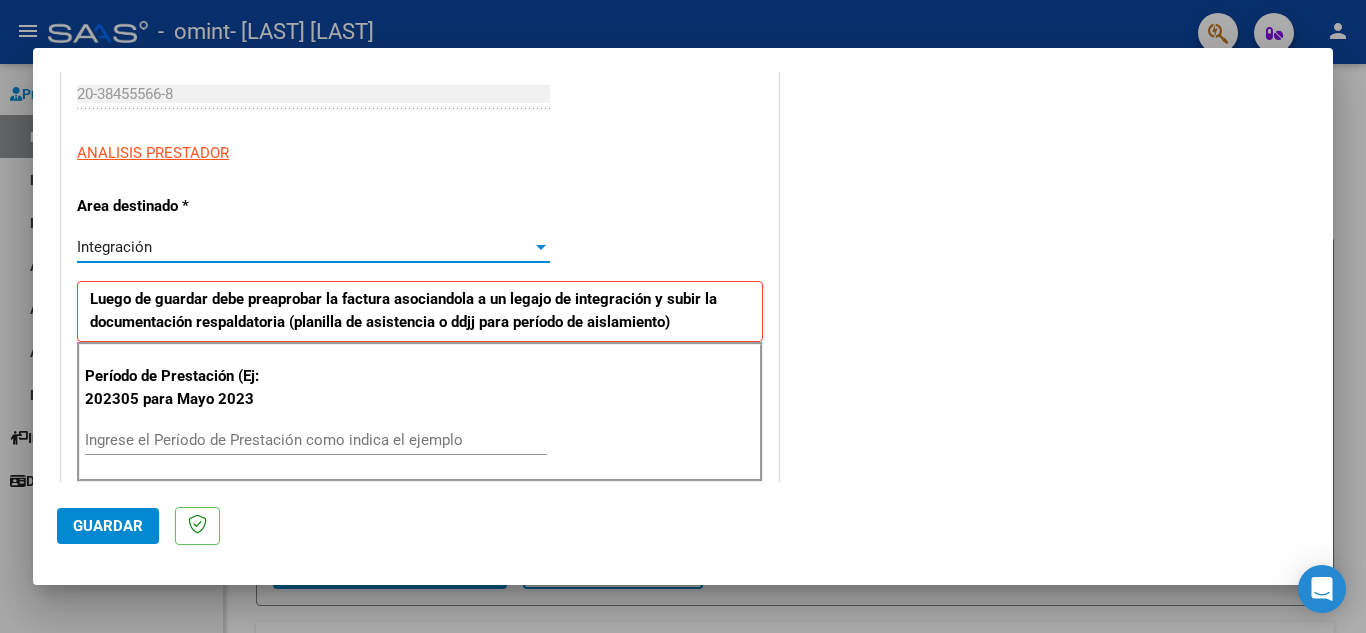click on "Ingrese el Período de Prestación como indica el ejemplo" at bounding box center [316, 440] 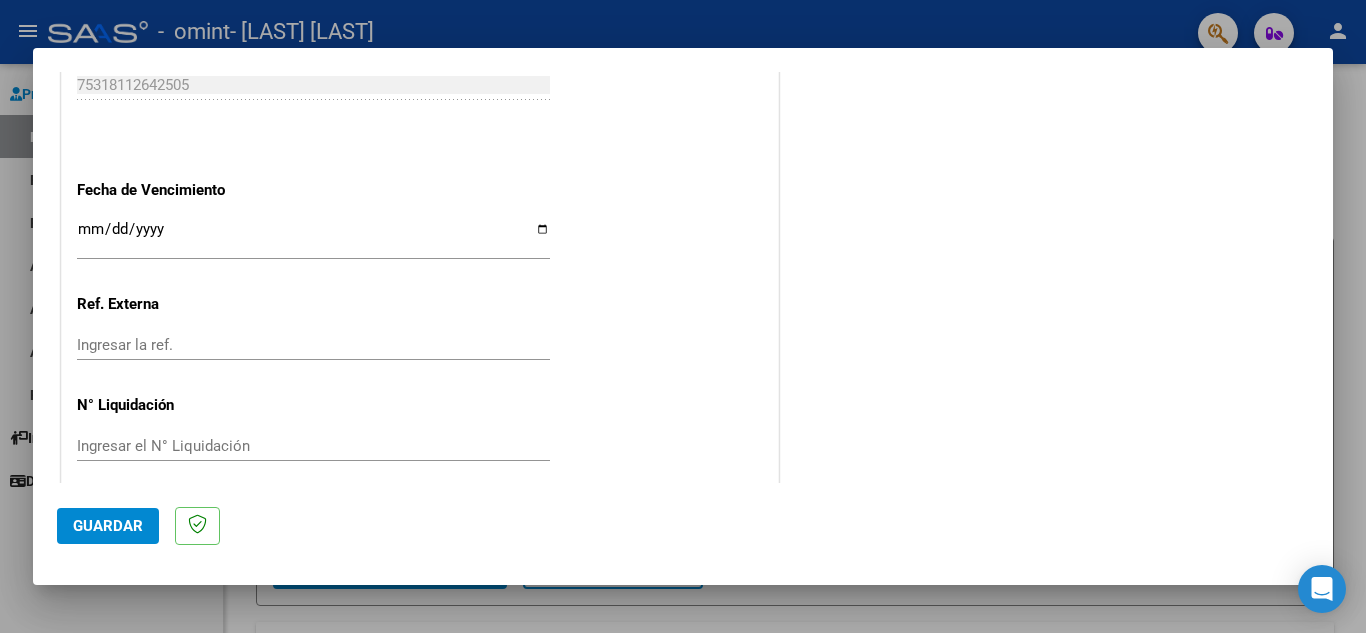 scroll, scrollTop: 1311, scrollLeft: 0, axis: vertical 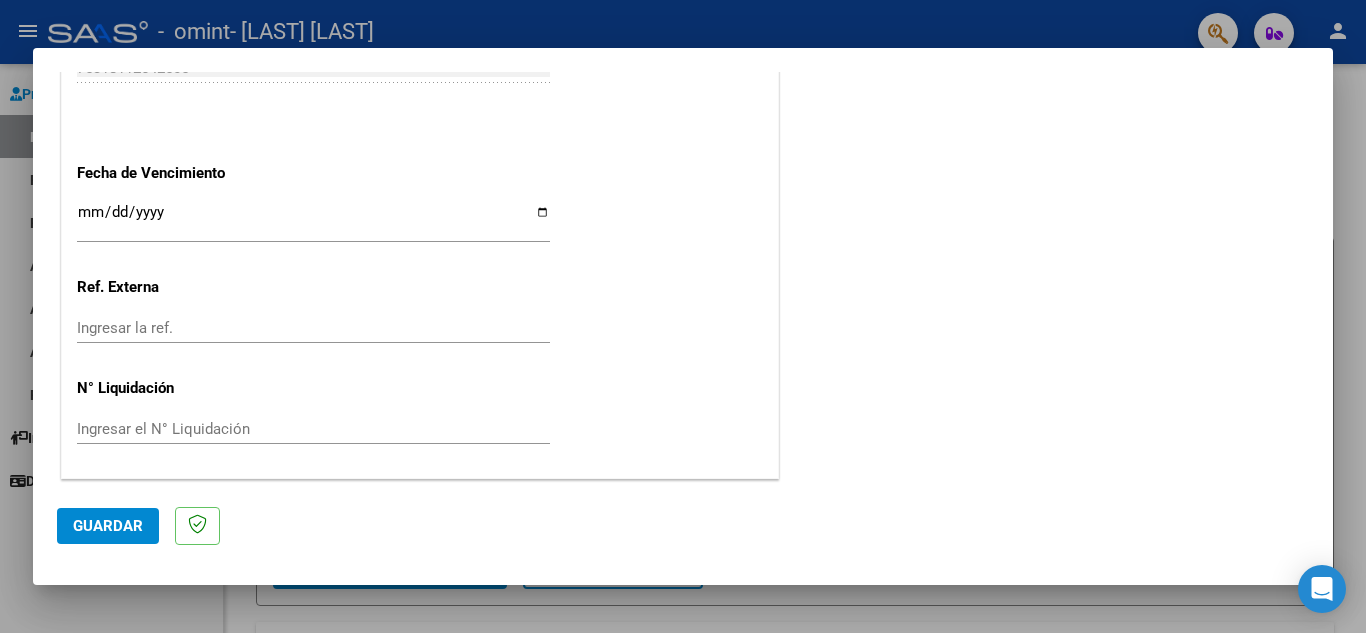 type on "202507" 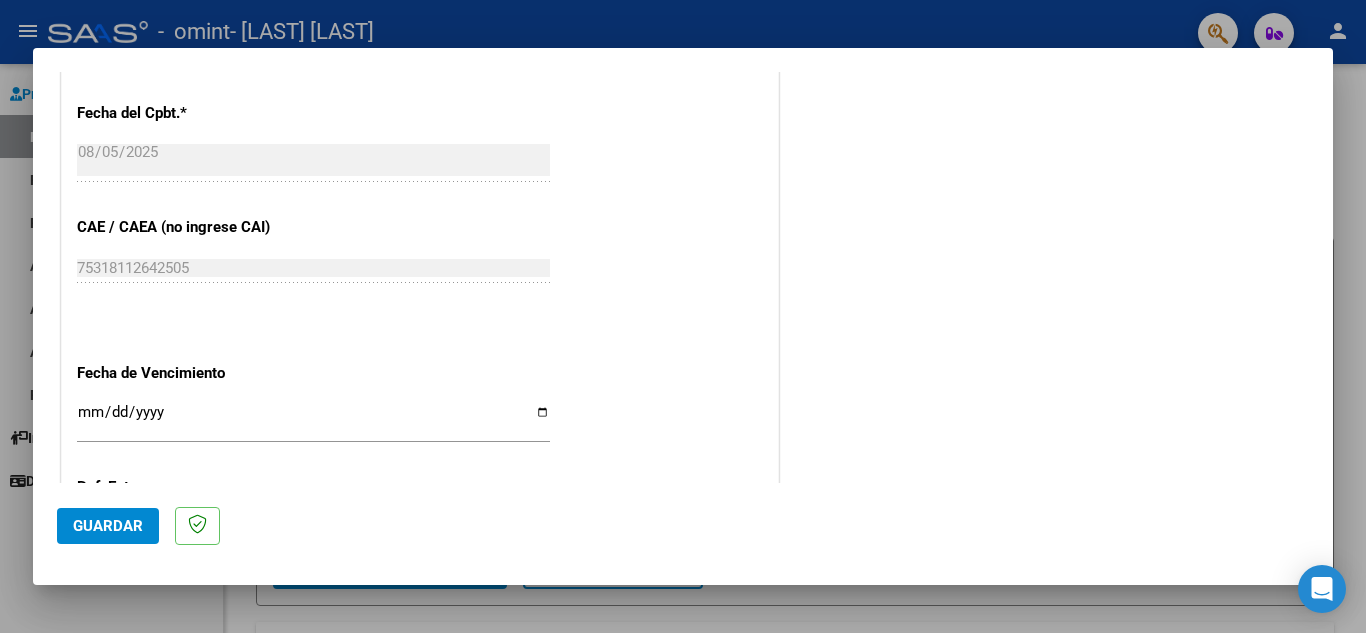 scroll, scrollTop: 1211, scrollLeft: 0, axis: vertical 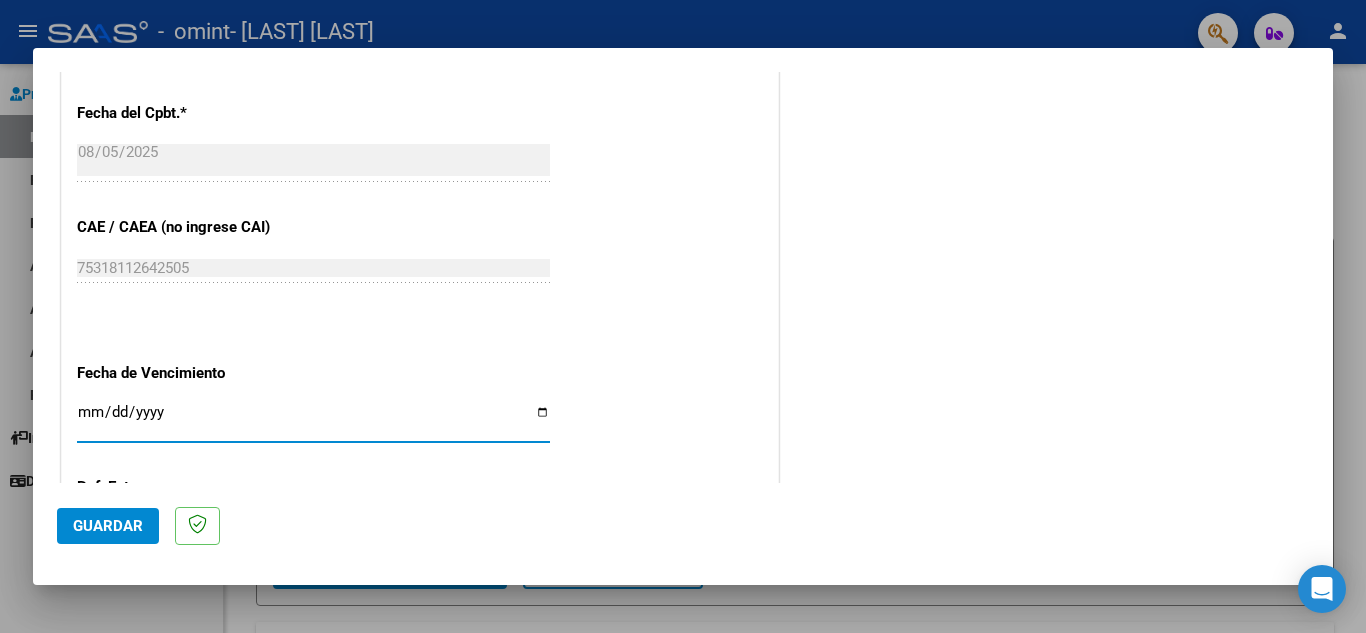click on "Ingresar la fecha" at bounding box center (313, 420) 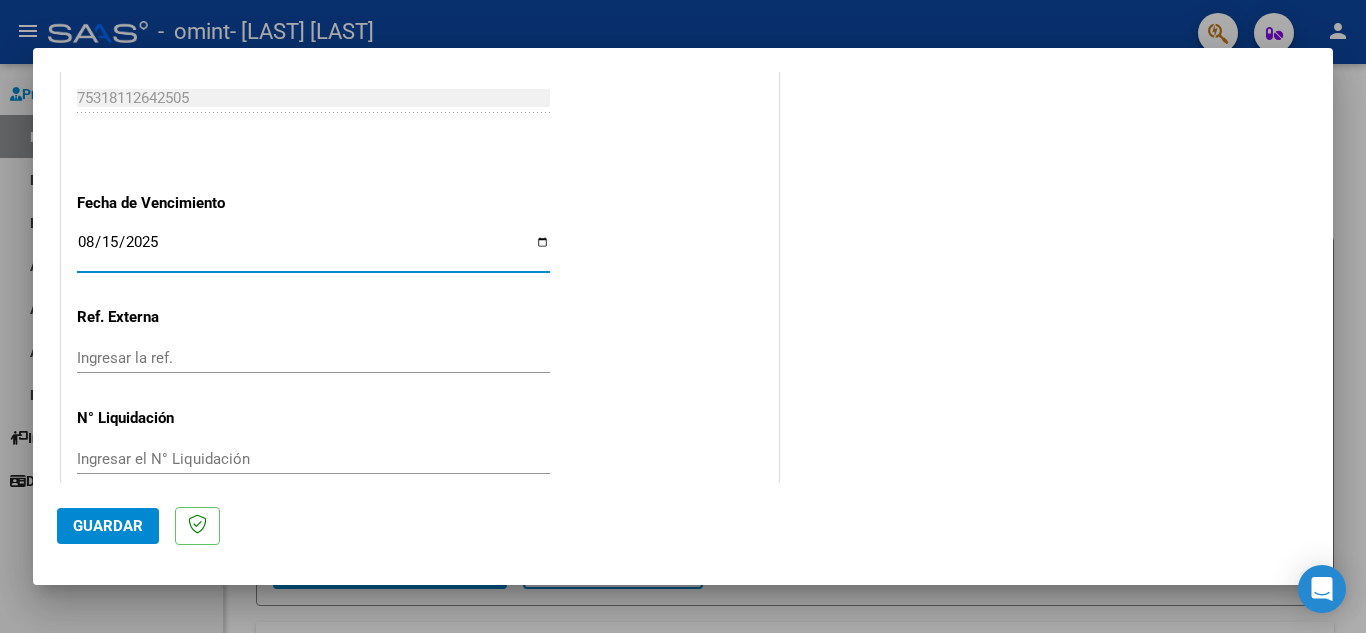 scroll, scrollTop: 1311, scrollLeft: 0, axis: vertical 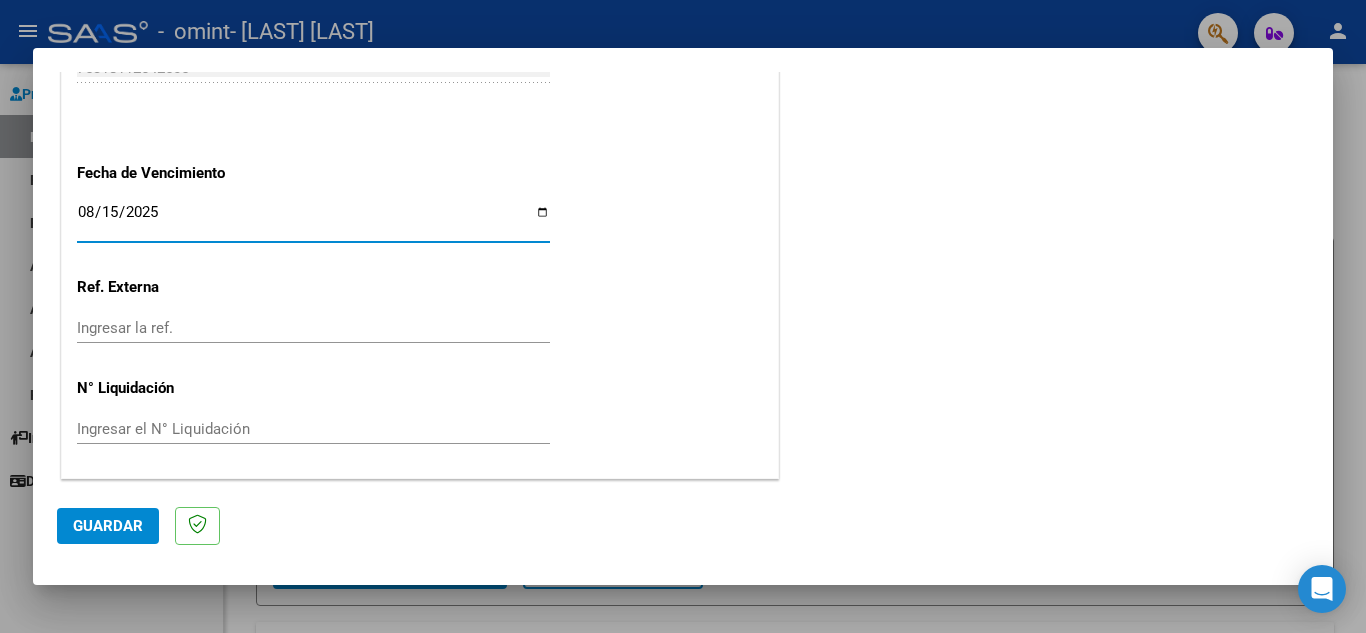 click on "Guardar" 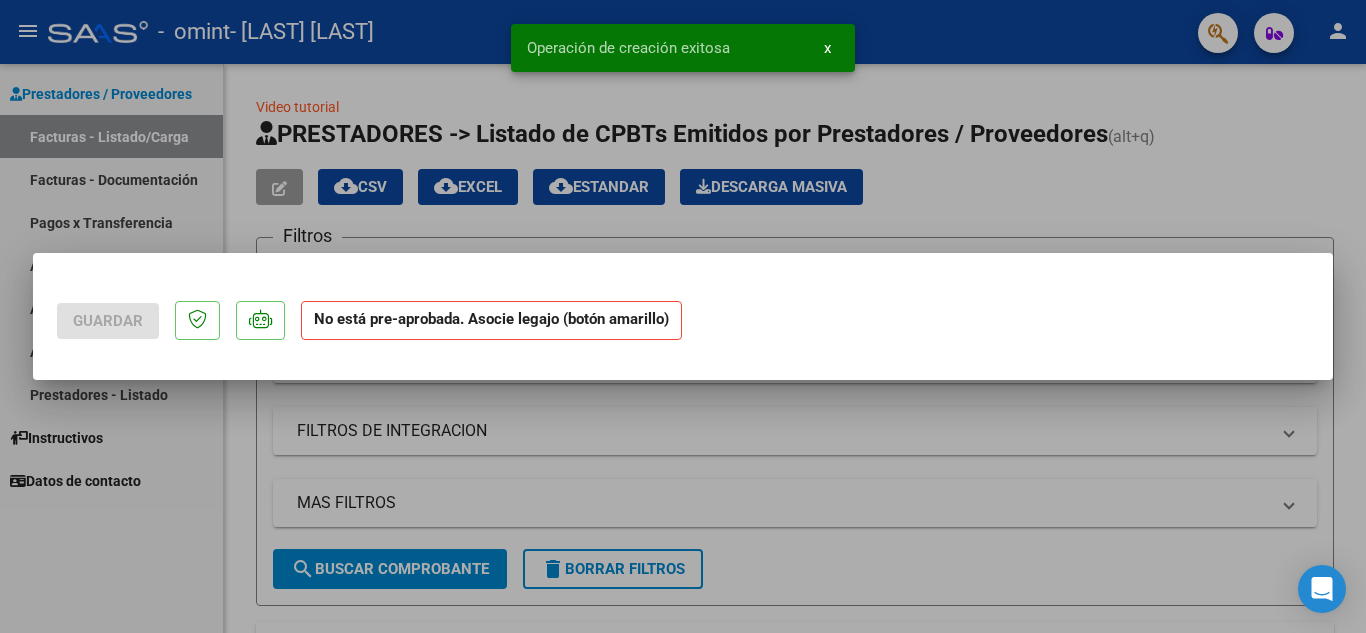 scroll, scrollTop: 0, scrollLeft: 0, axis: both 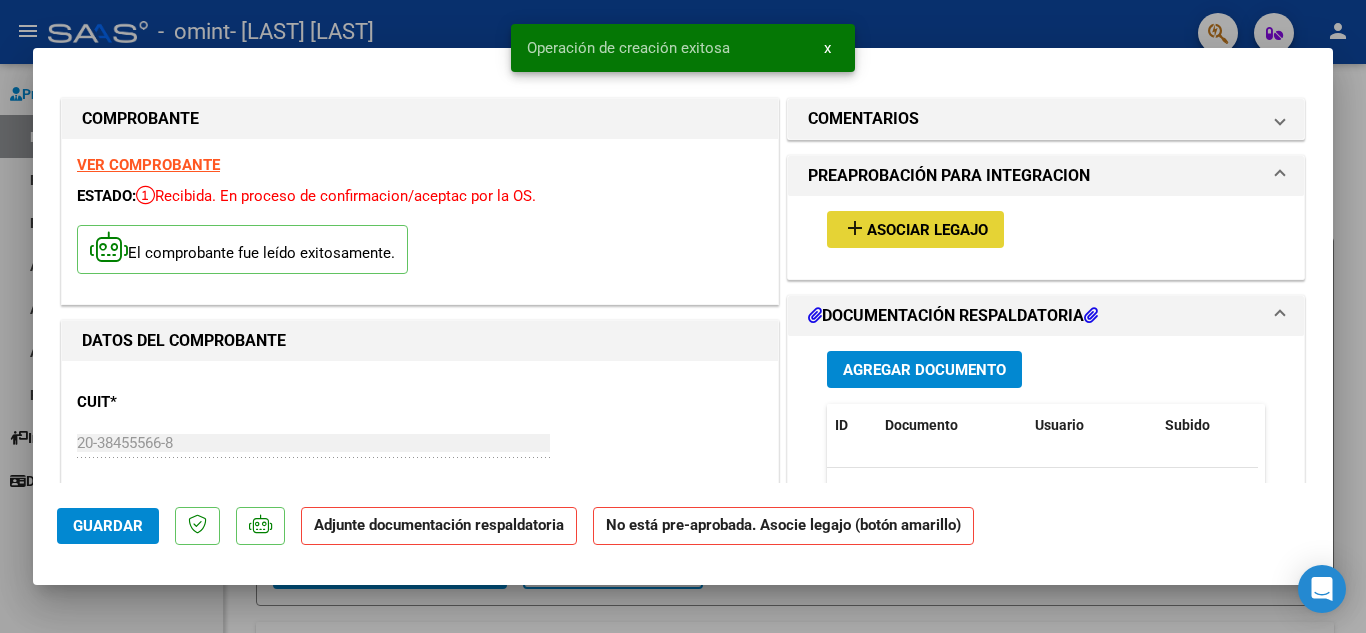 click on "add Asociar Legajo" at bounding box center (915, 229) 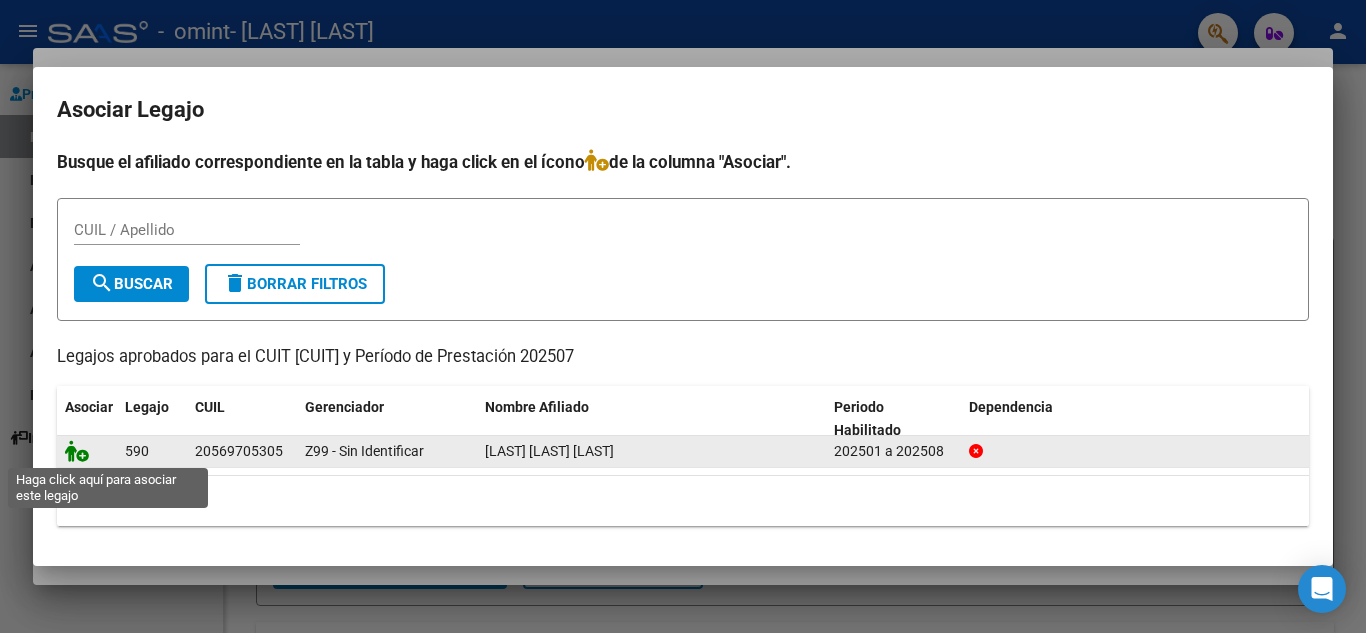 click 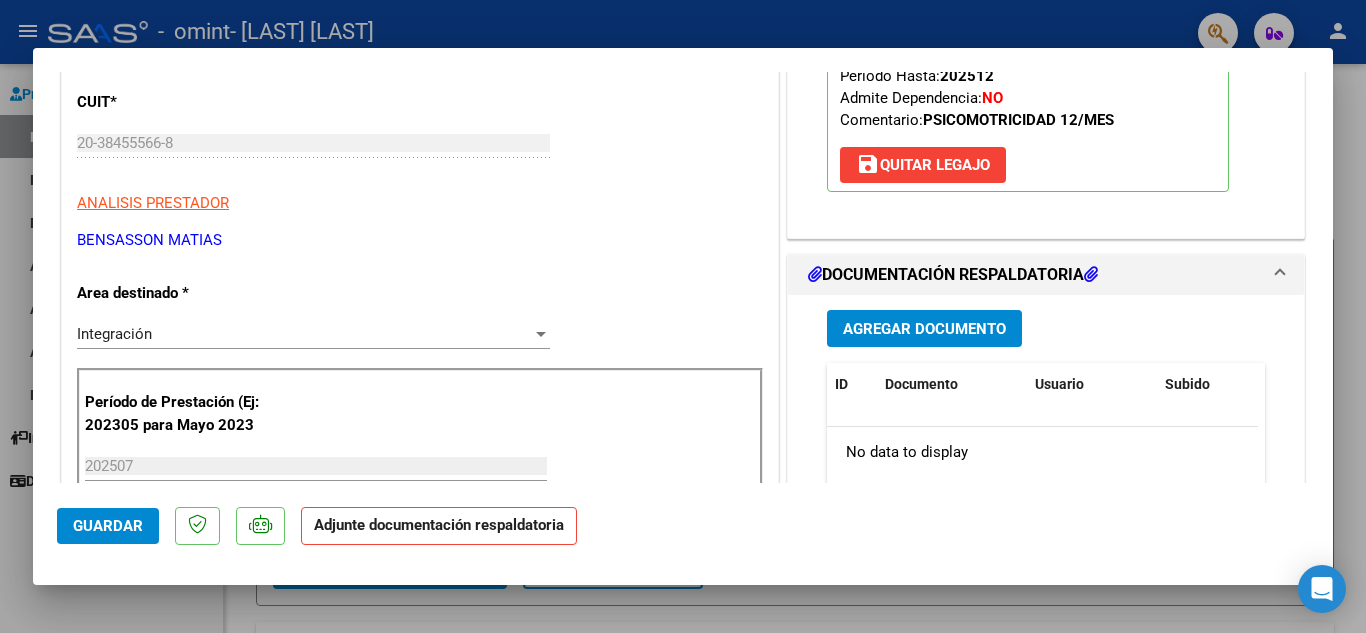 scroll, scrollTop: 400, scrollLeft: 0, axis: vertical 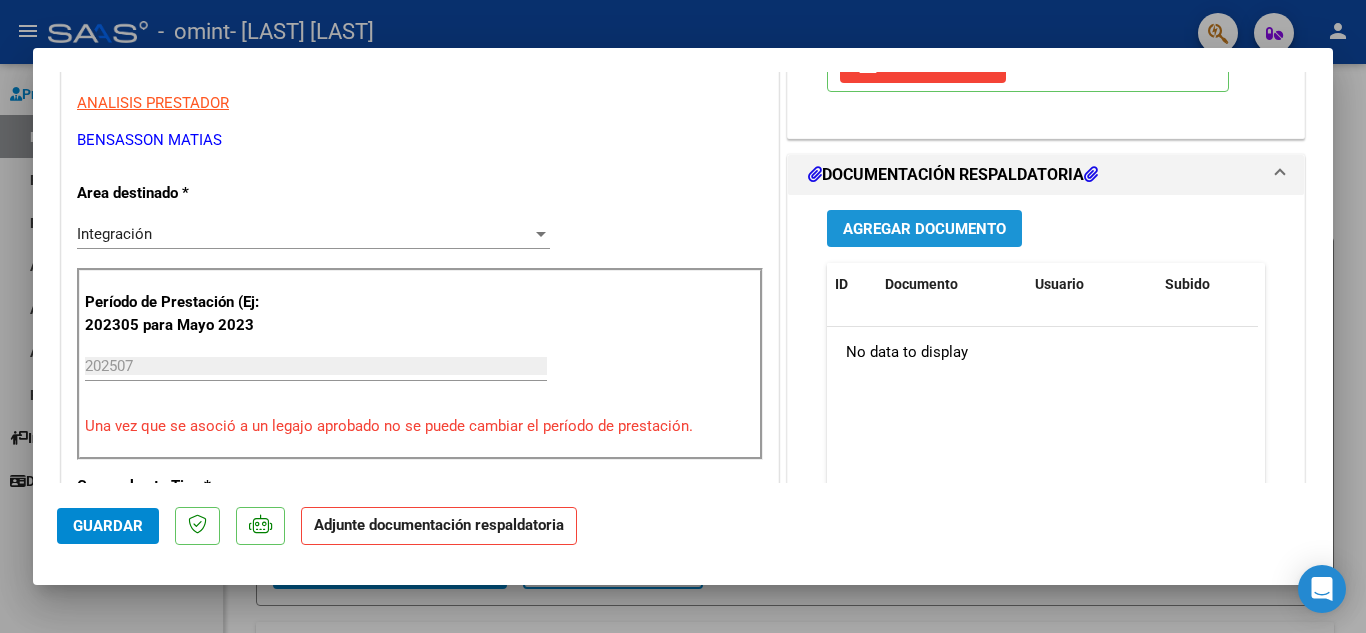 click on "Agregar Documento" at bounding box center (924, 229) 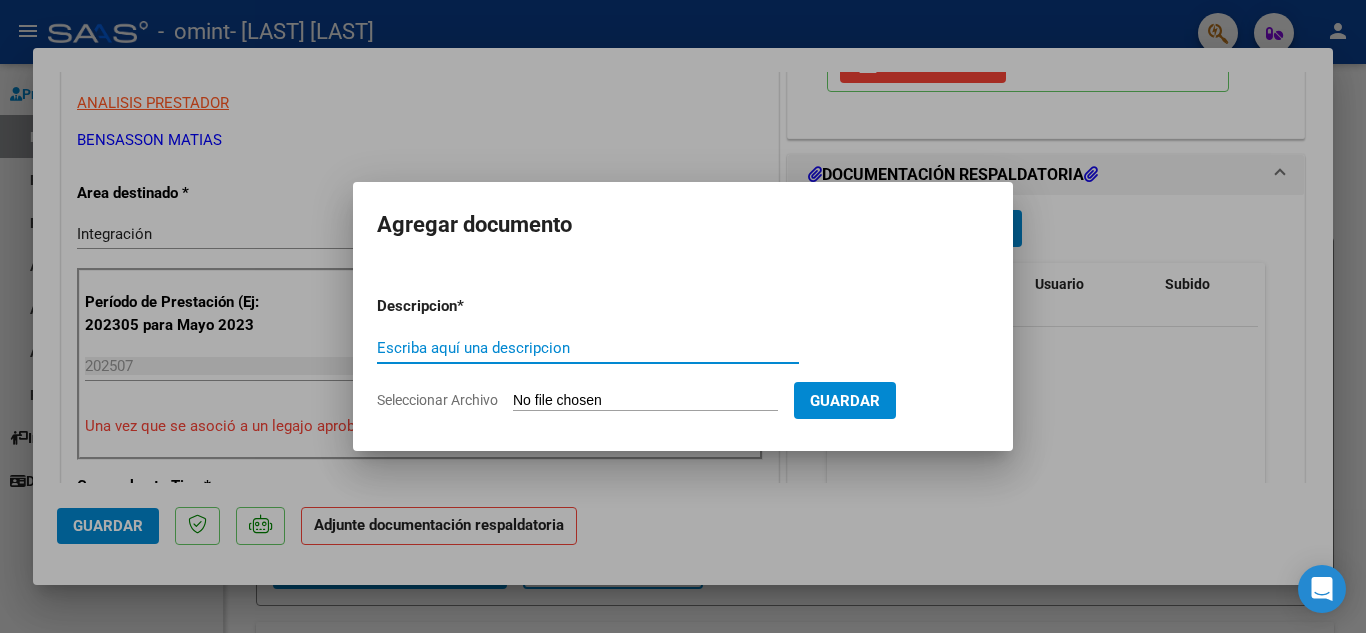 click on "Escriba aquí una descripcion" at bounding box center (588, 348) 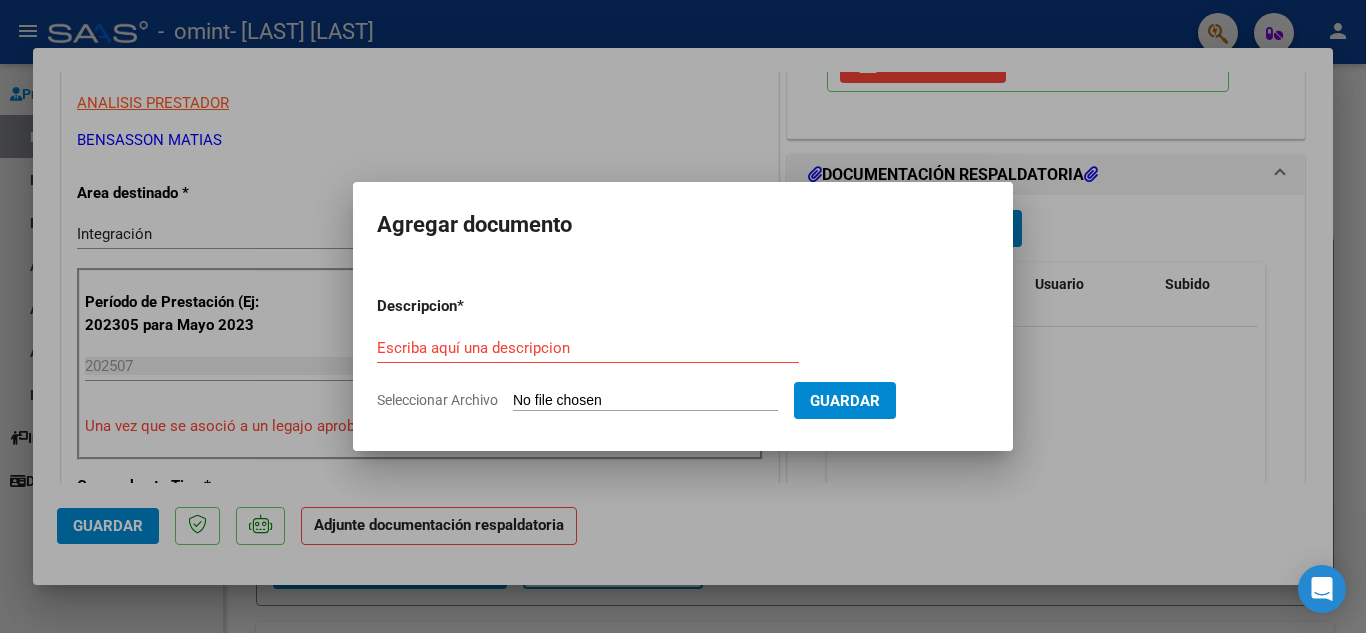 click on "Seleccionar Archivo" at bounding box center (645, 401) 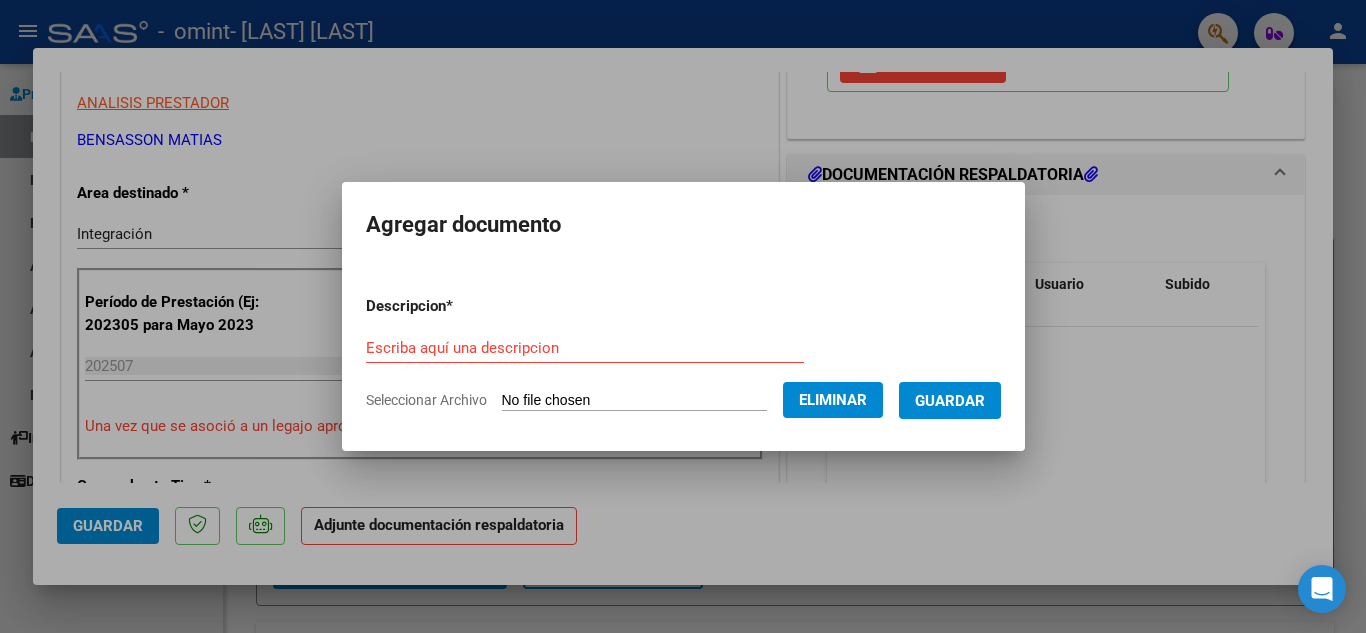 click on "Guardar" at bounding box center [950, 401] 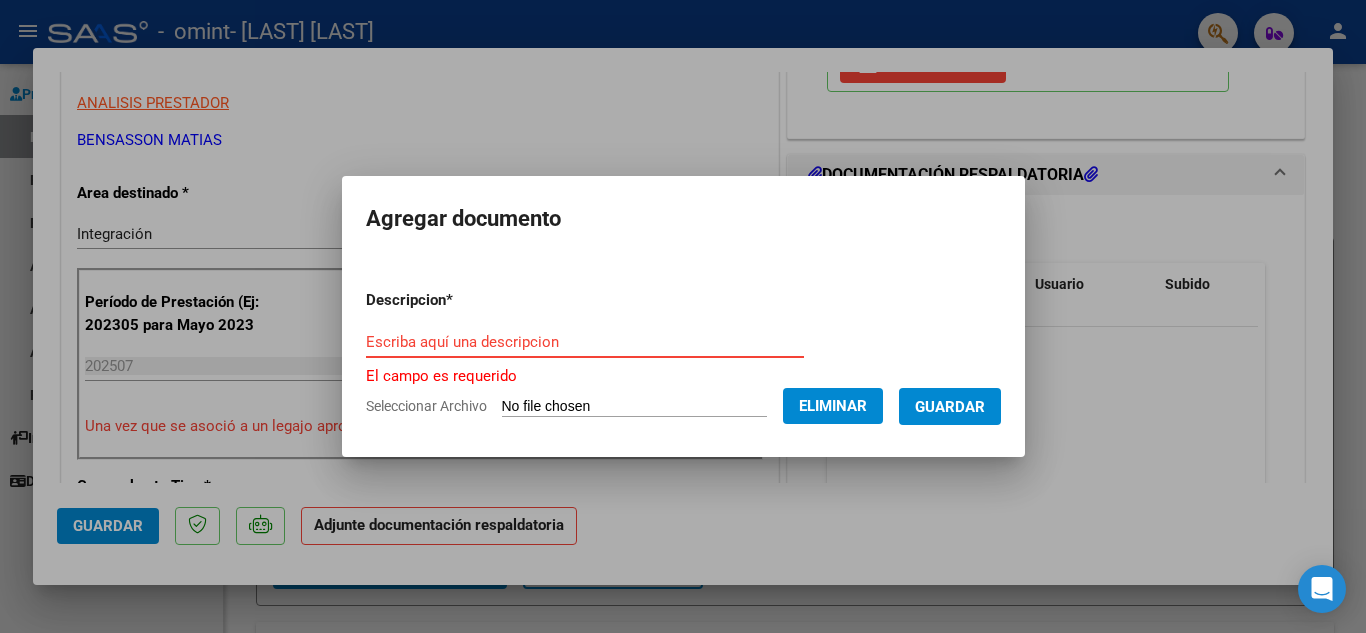 click on "Escriba aquí una descripcion" at bounding box center [585, 342] 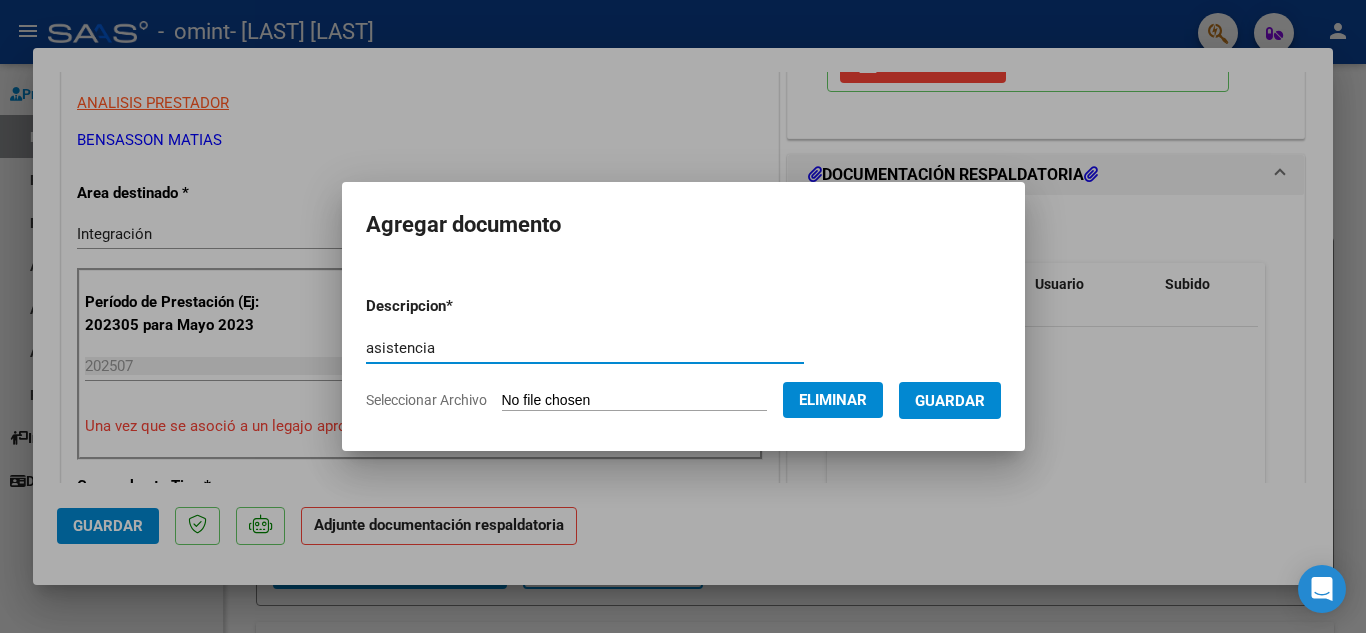 type on "asistencia" 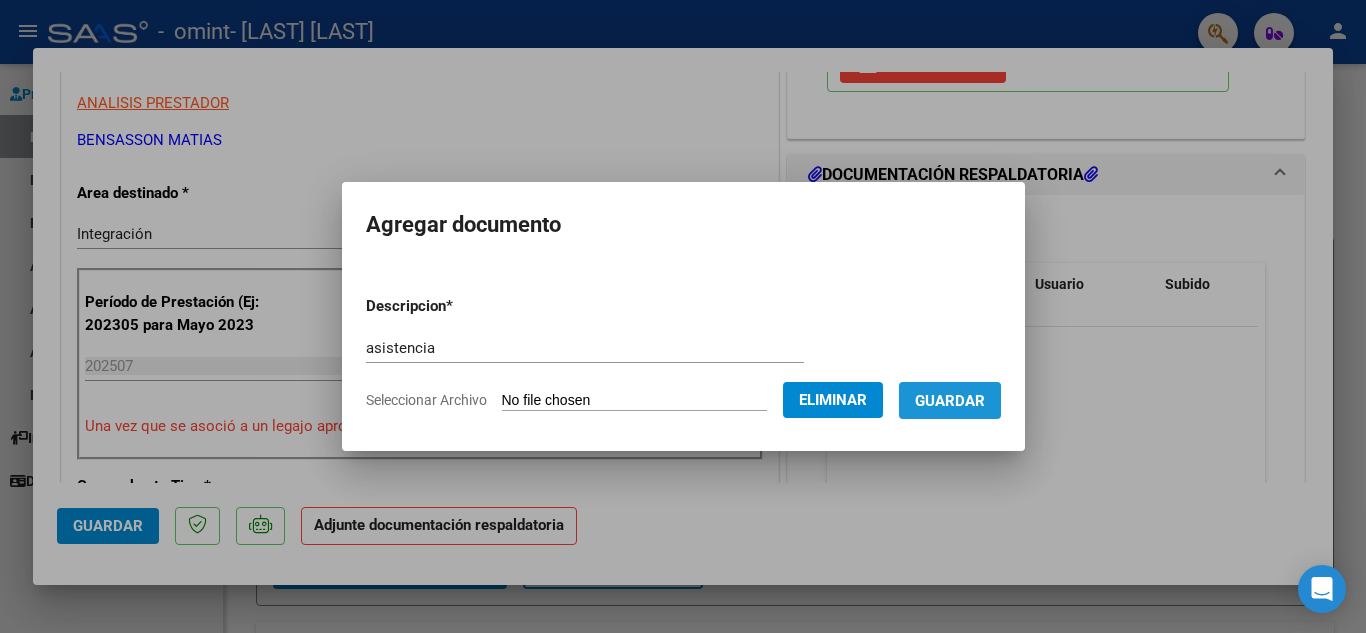click on "Guardar" at bounding box center [950, 401] 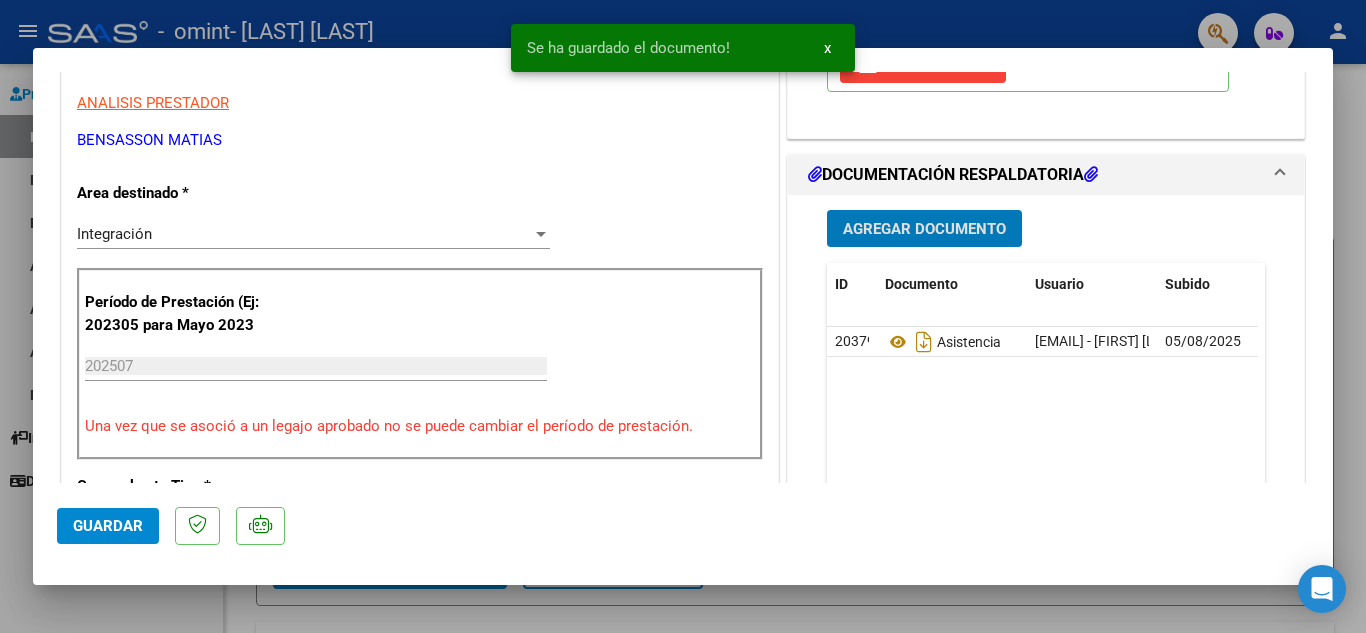 scroll, scrollTop: 600, scrollLeft: 0, axis: vertical 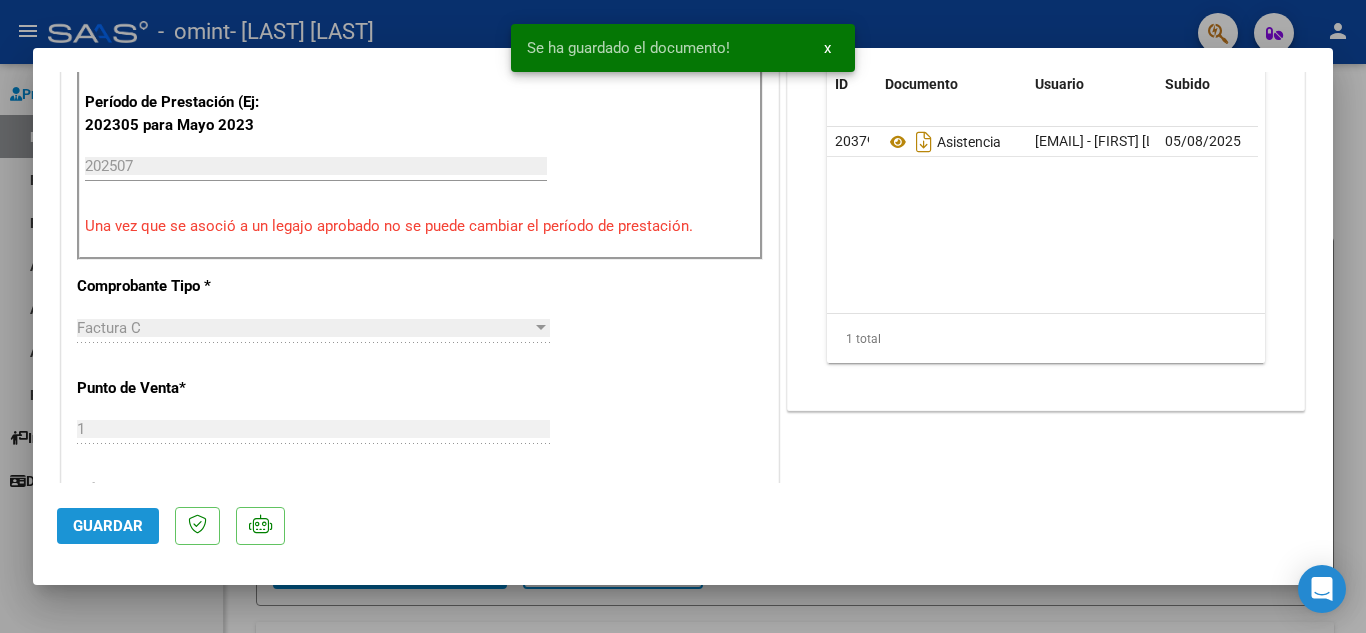 click on "Guardar" 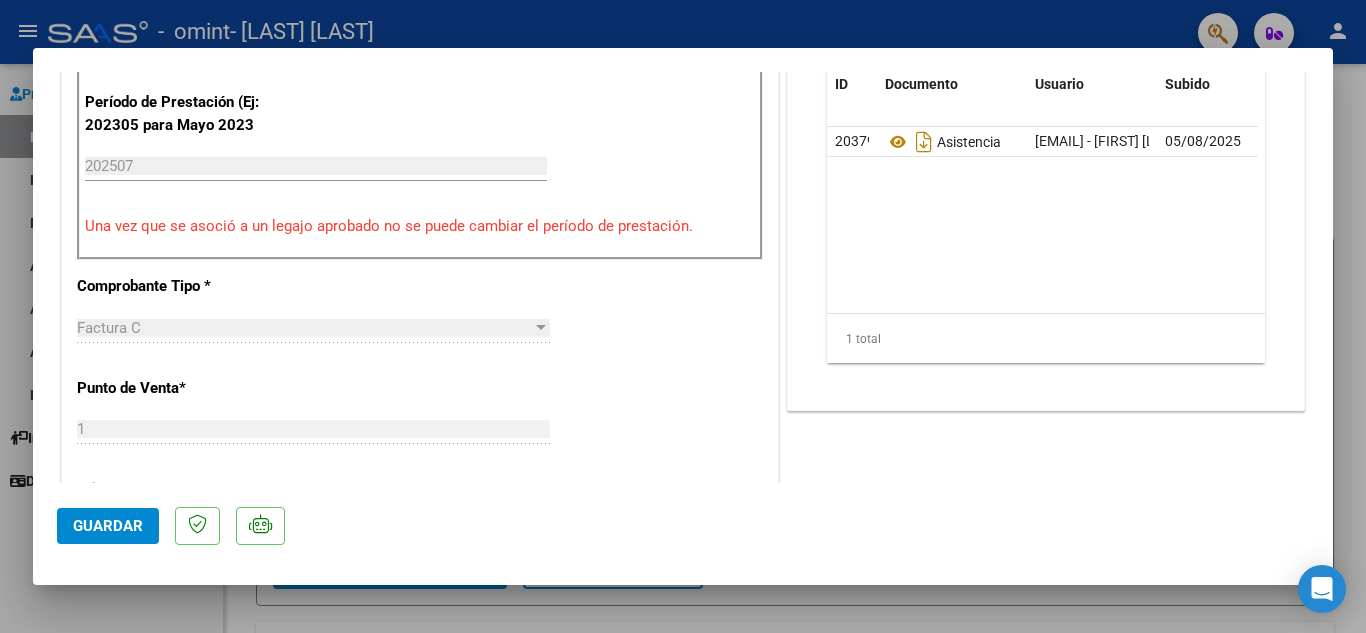 click at bounding box center [683, 316] 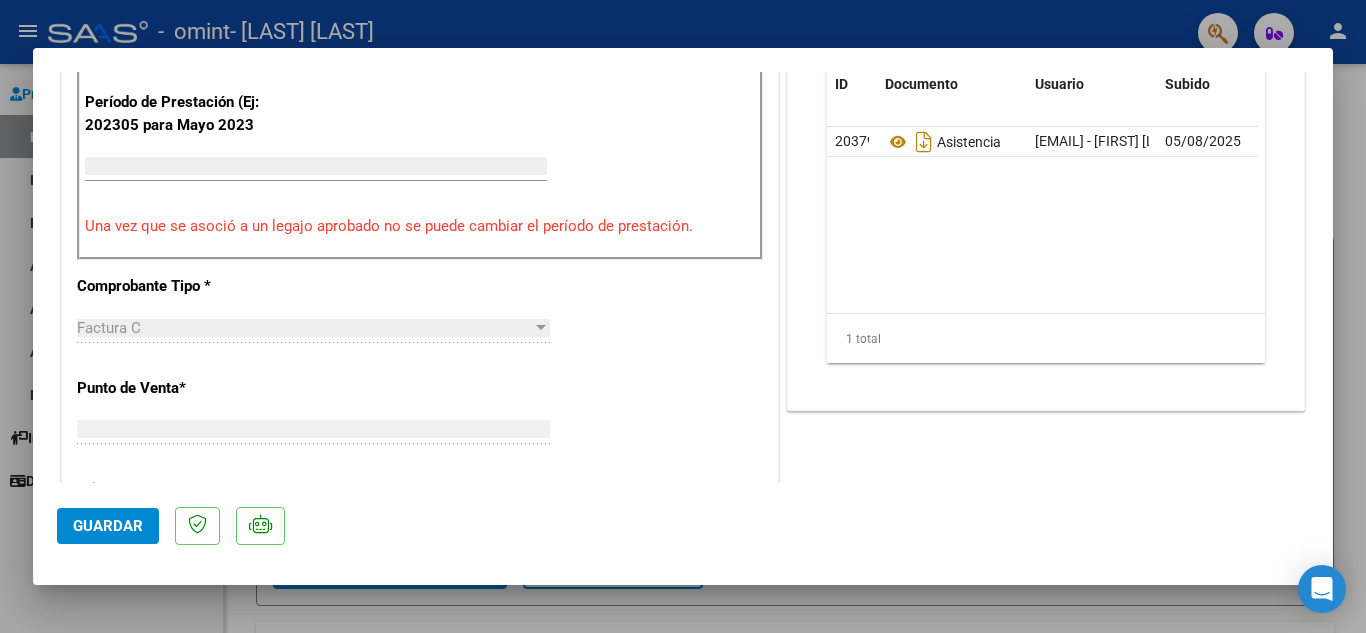 scroll, scrollTop: 0, scrollLeft: 0, axis: both 